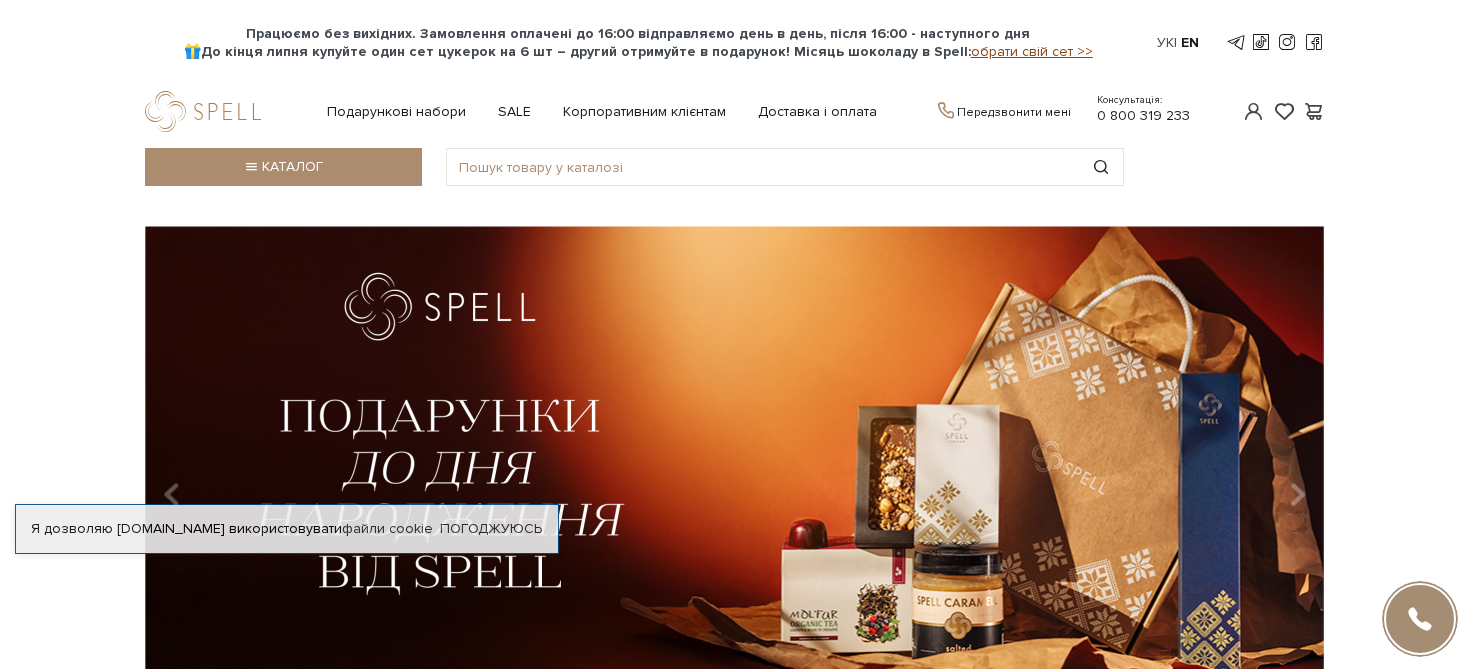 scroll, scrollTop: 0, scrollLeft: 0, axis: both 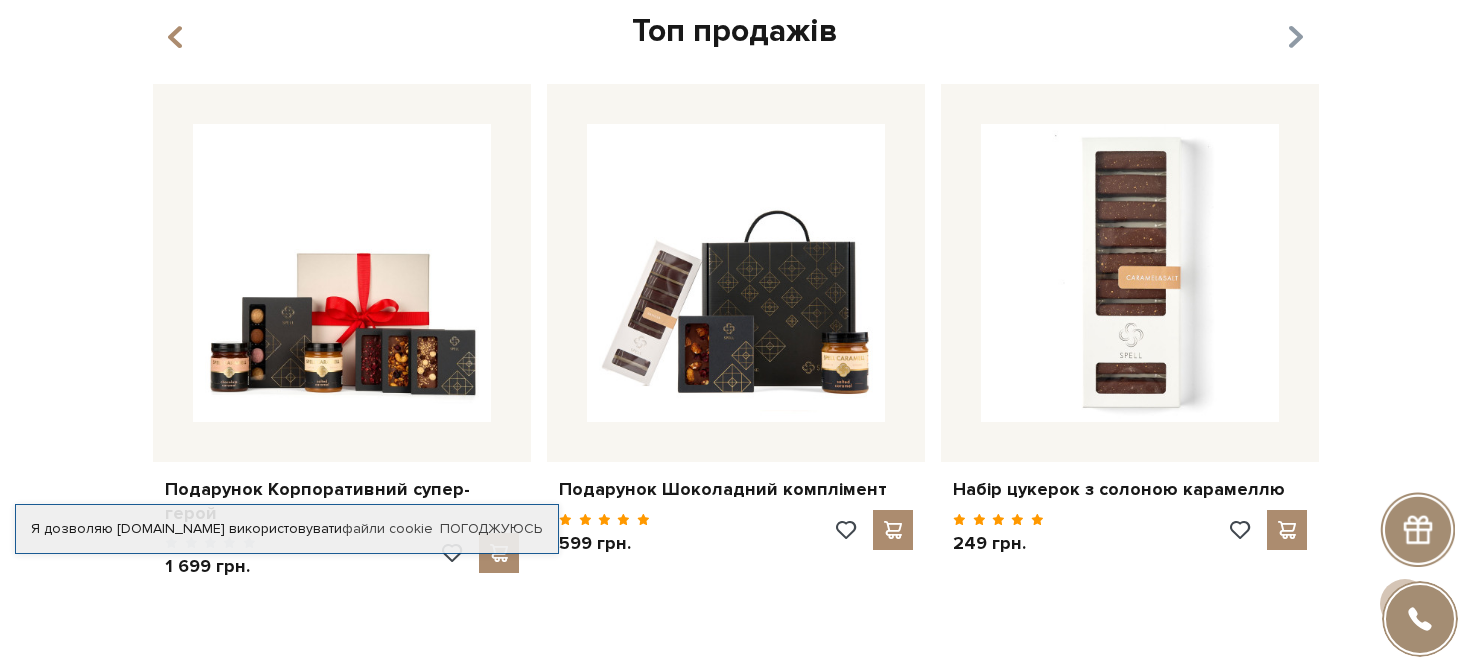 click at bounding box center (1295, 38) 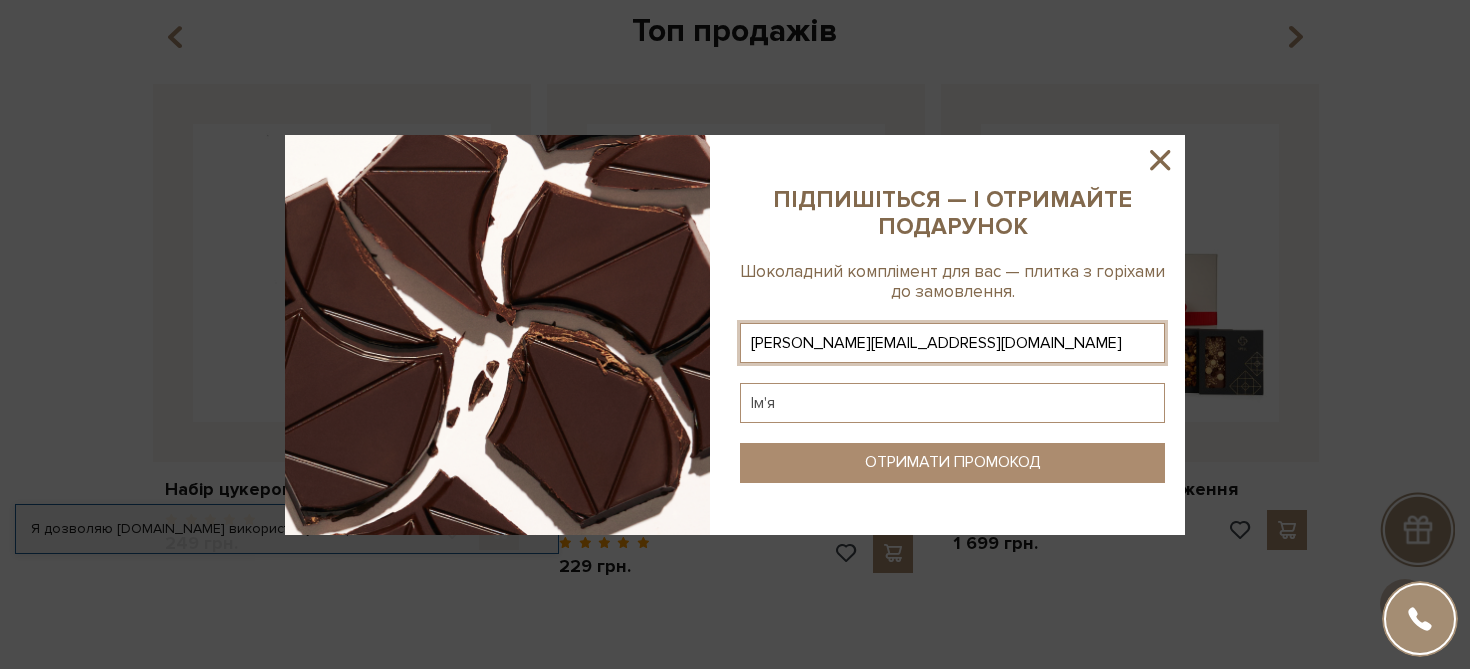 type on "alina.ry.yaniuk@gmail.com" 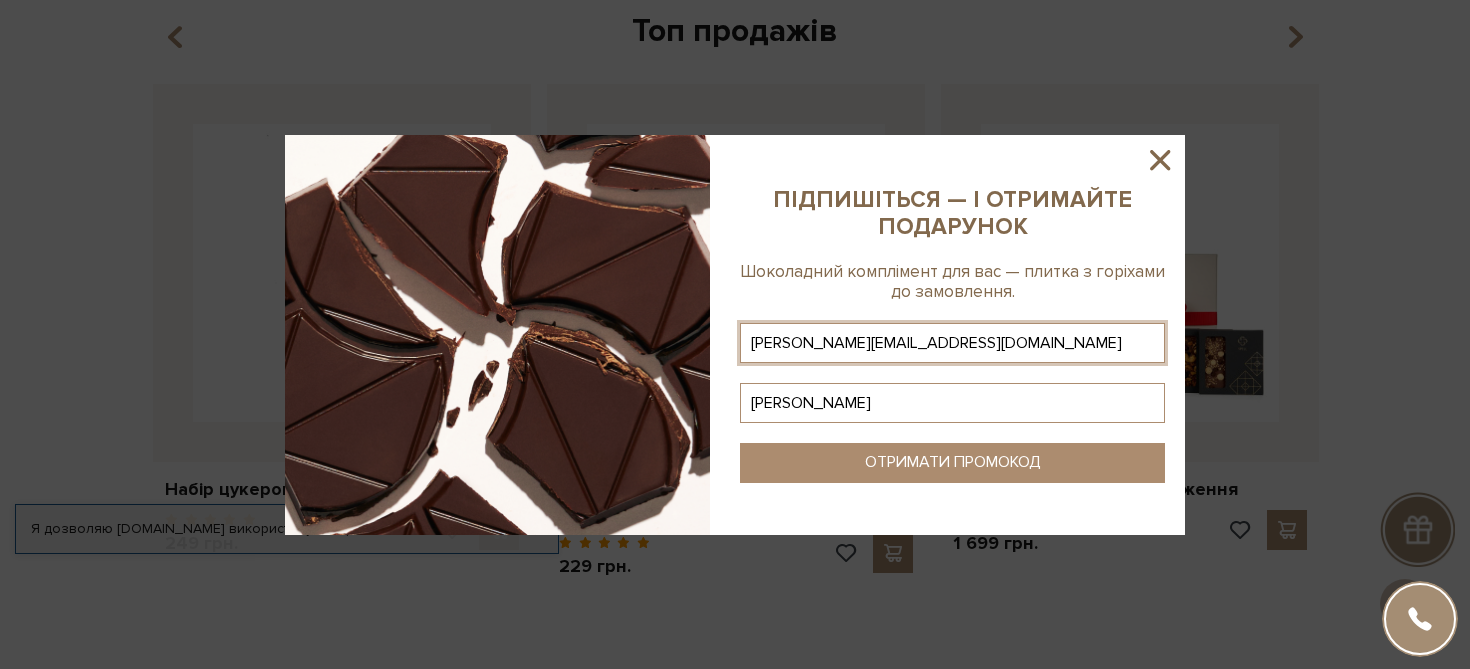 type on "Аліна" 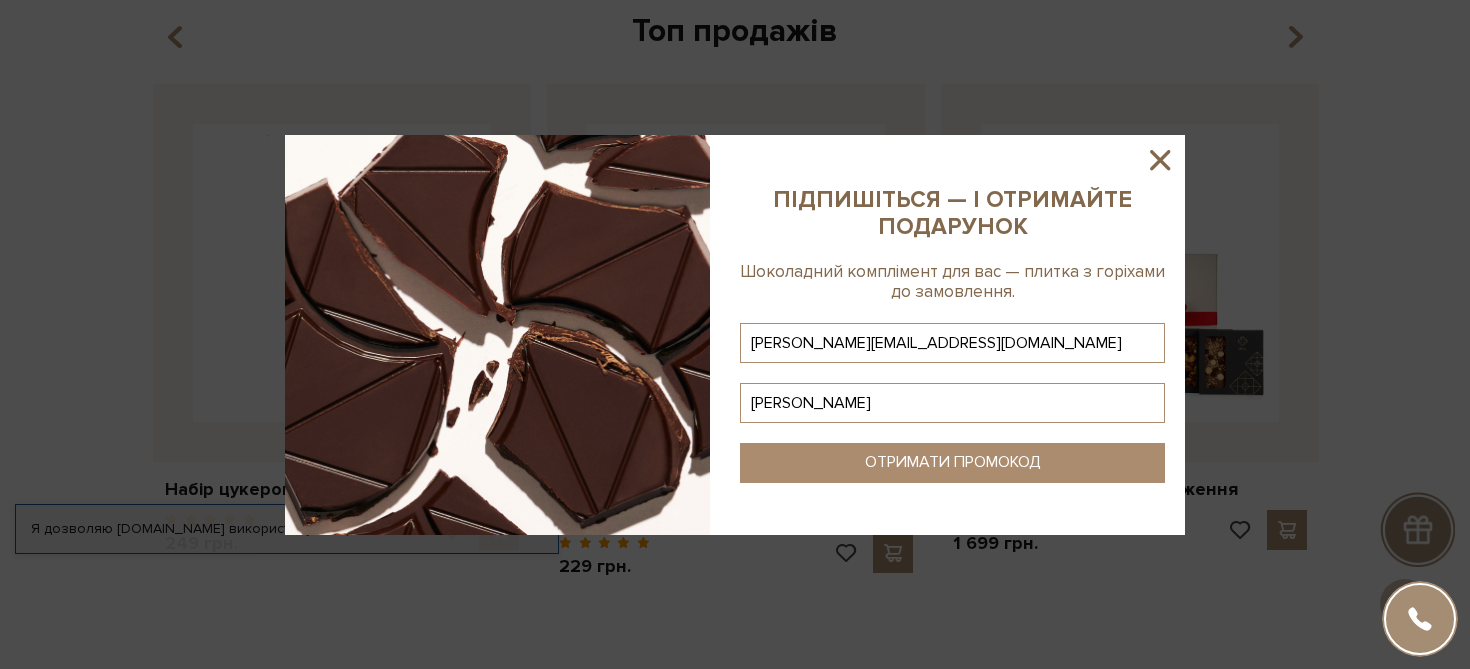 click on "ОТРИМАТИ ПРОМОКОД" 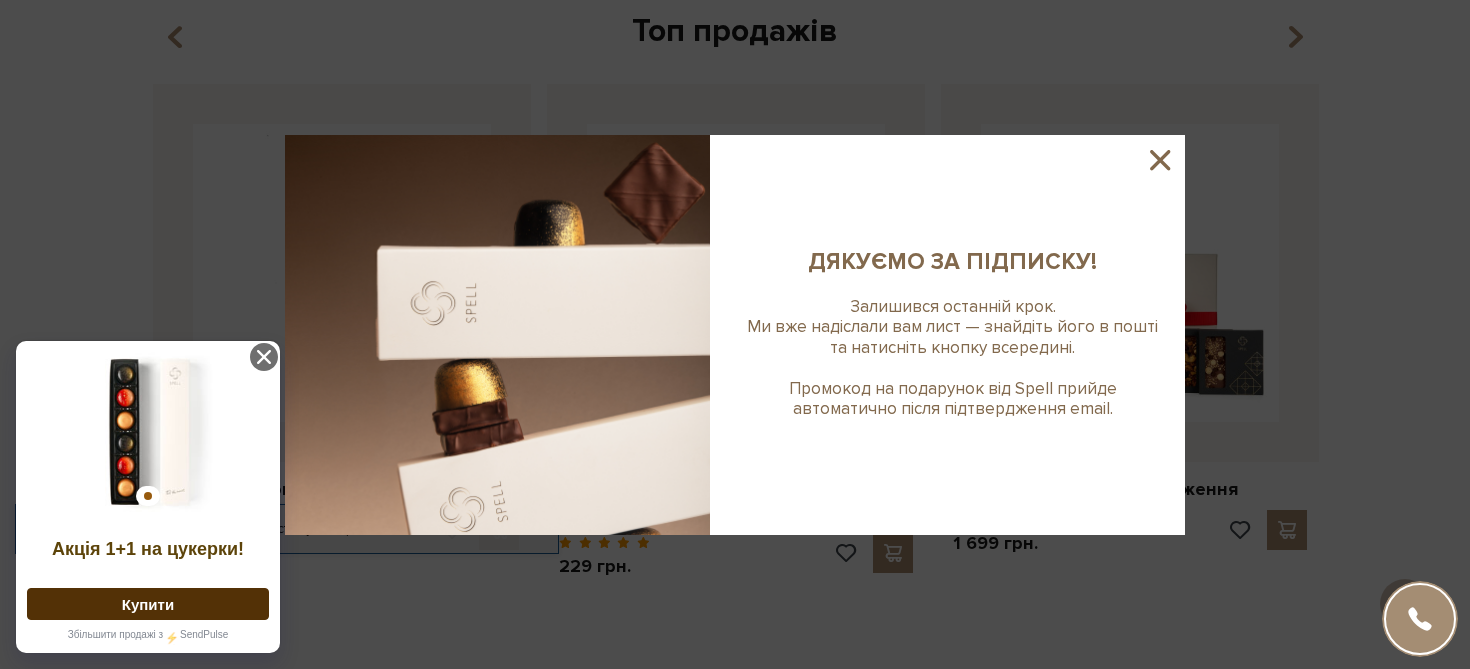 click 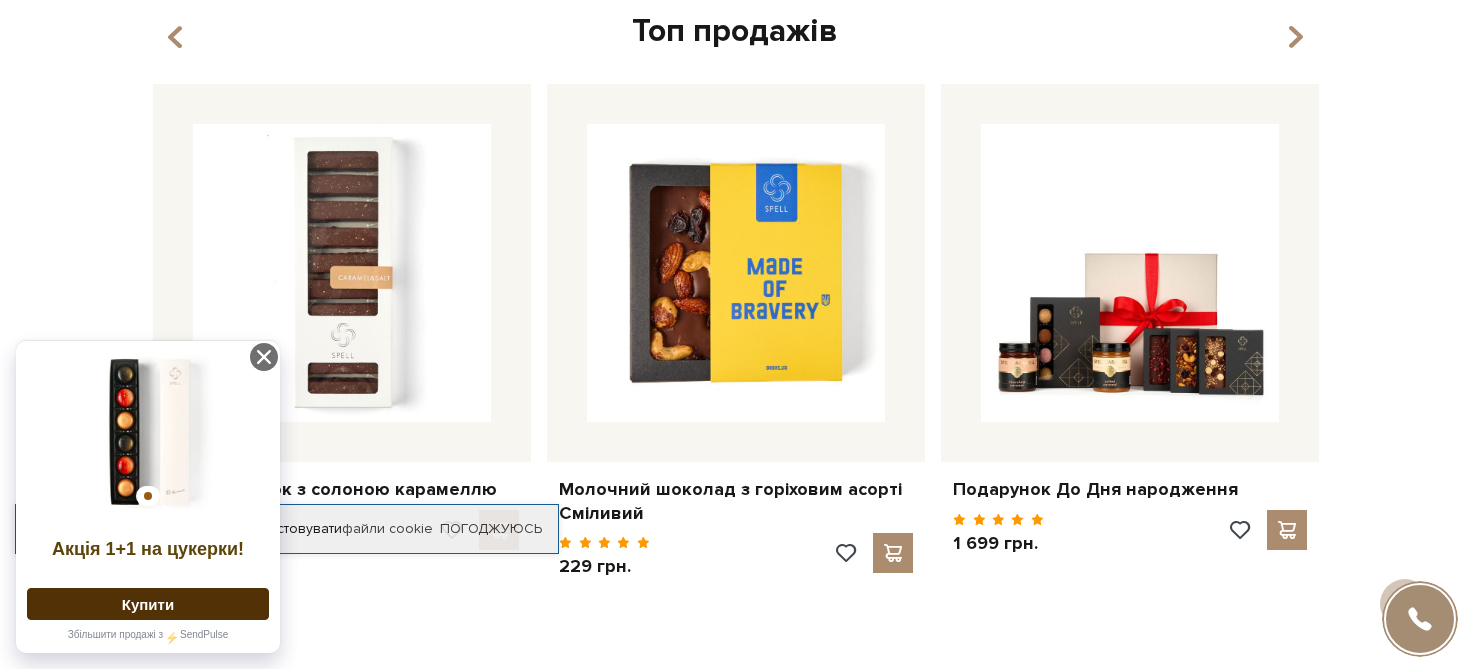 click on "Акція 1+1 на цукерки!" at bounding box center (148, 549) 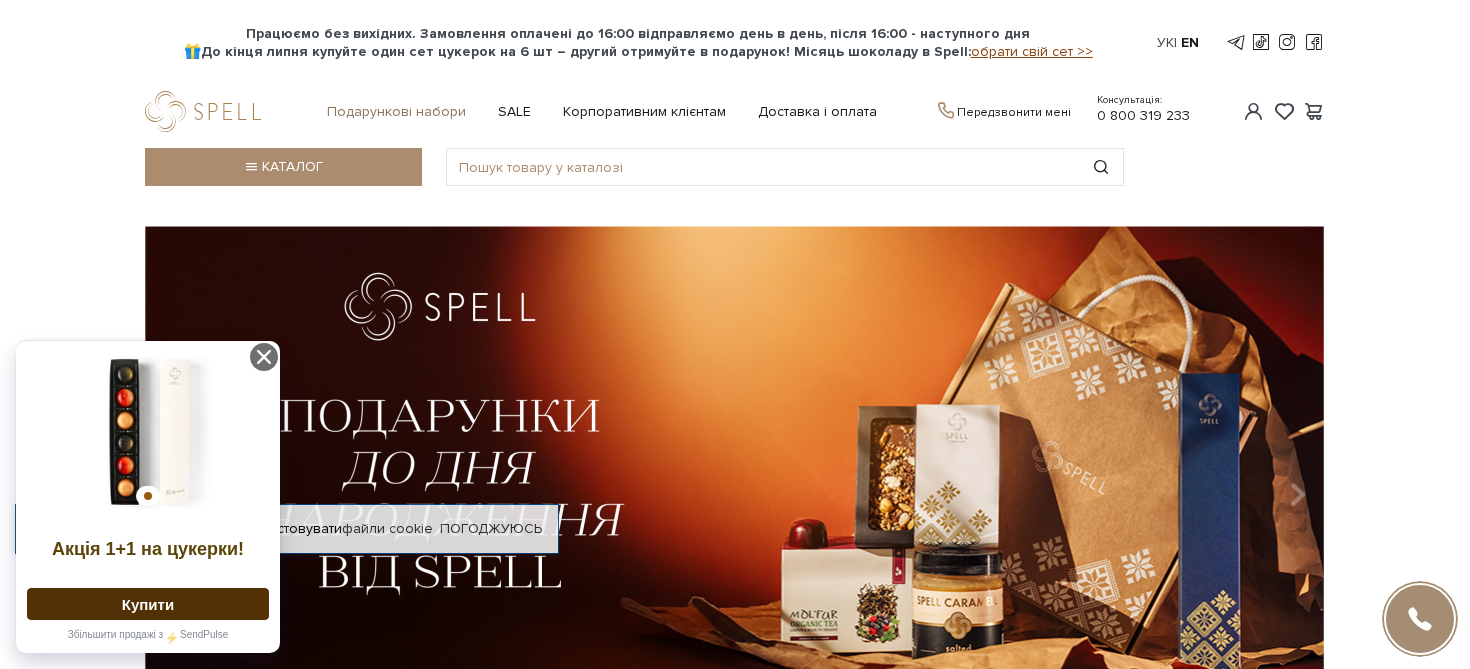scroll, scrollTop: 0, scrollLeft: 0, axis: both 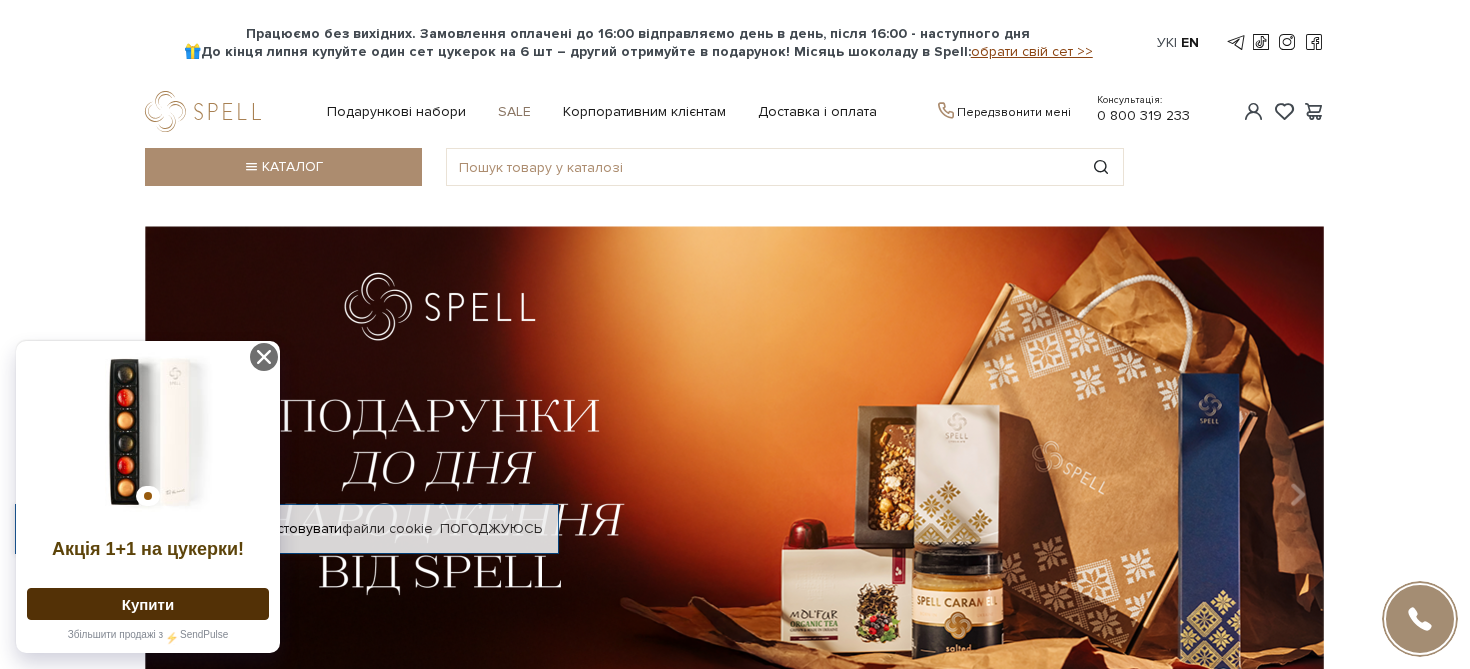 click on "SALE" at bounding box center [514, 112] 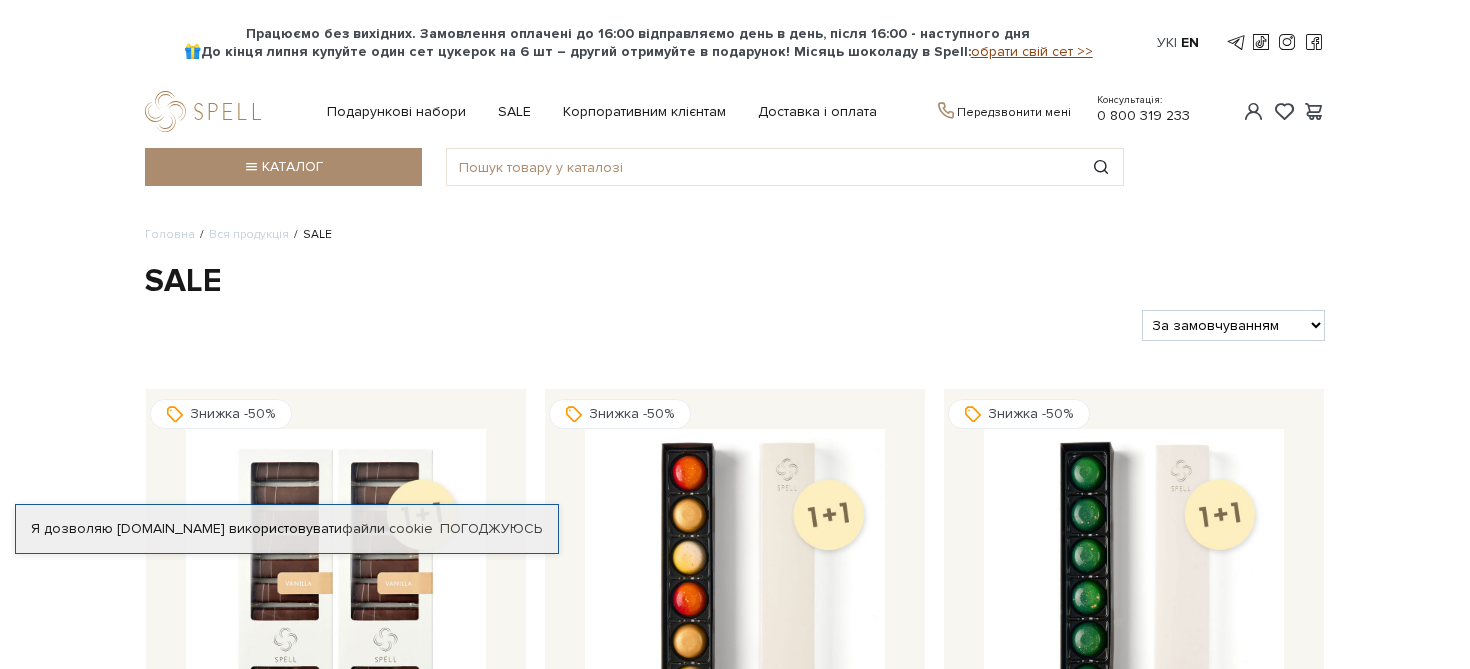scroll, scrollTop: 0, scrollLeft: 0, axis: both 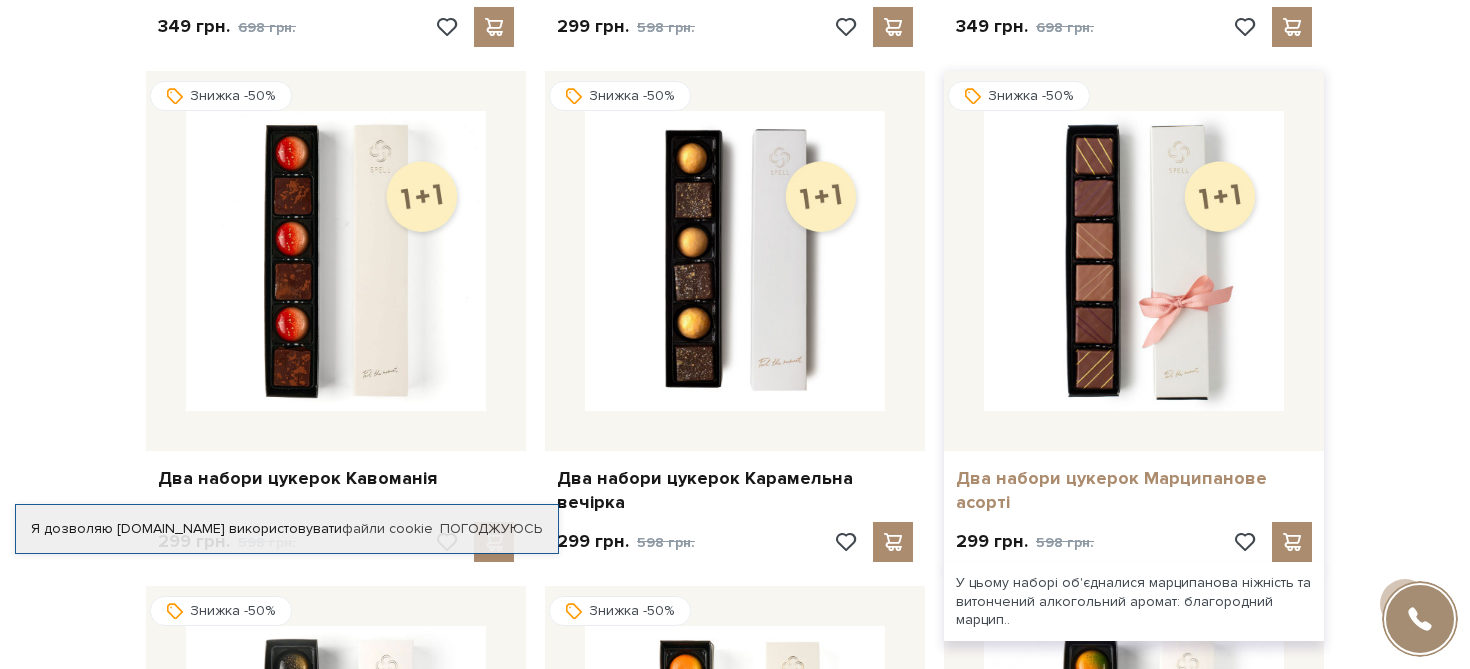 click on "Два набори цукерок Марципанове асорті" at bounding box center [1134, 490] 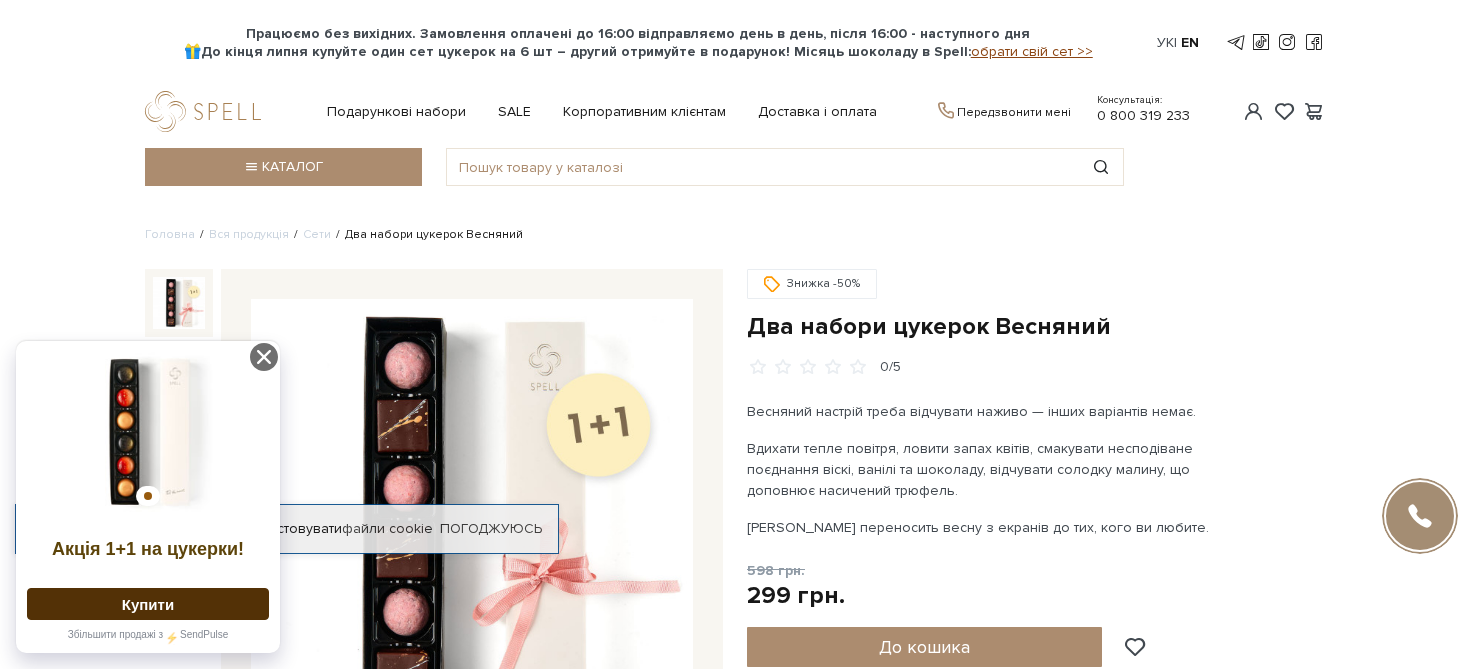 scroll, scrollTop: 0, scrollLeft: 0, axis: both 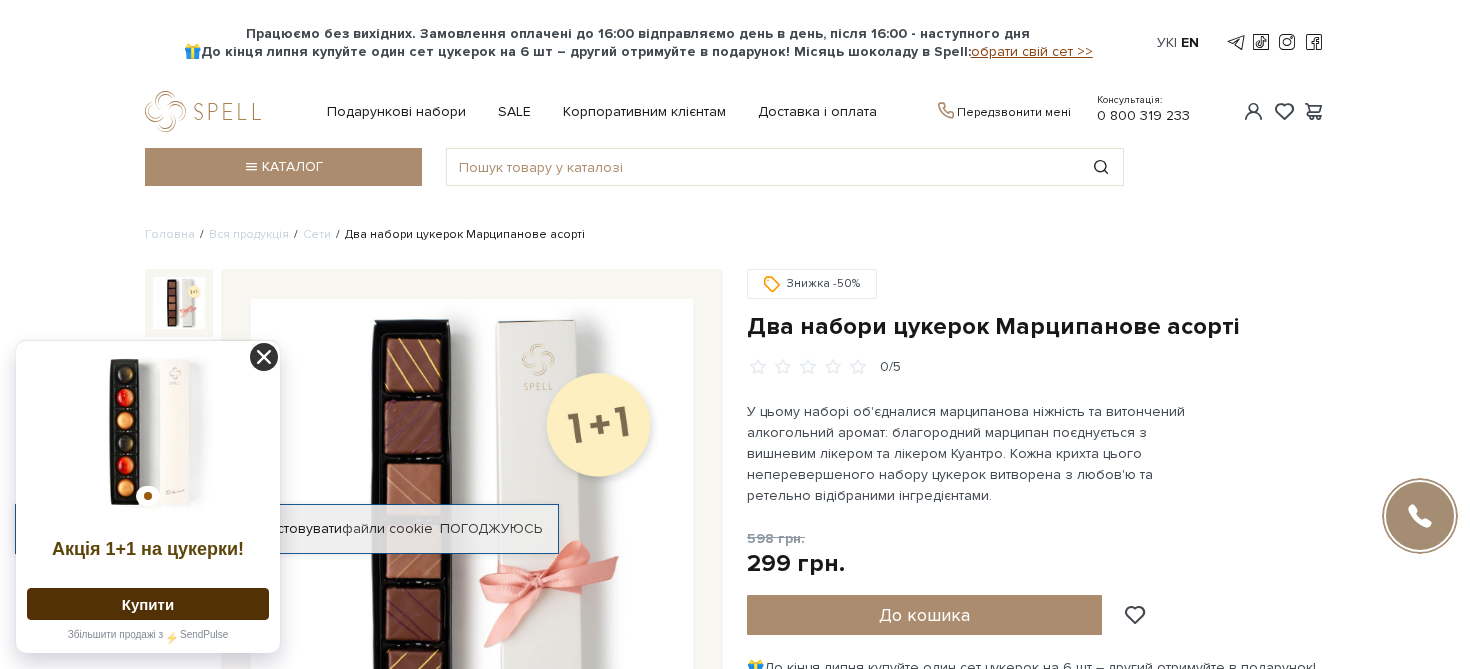 click 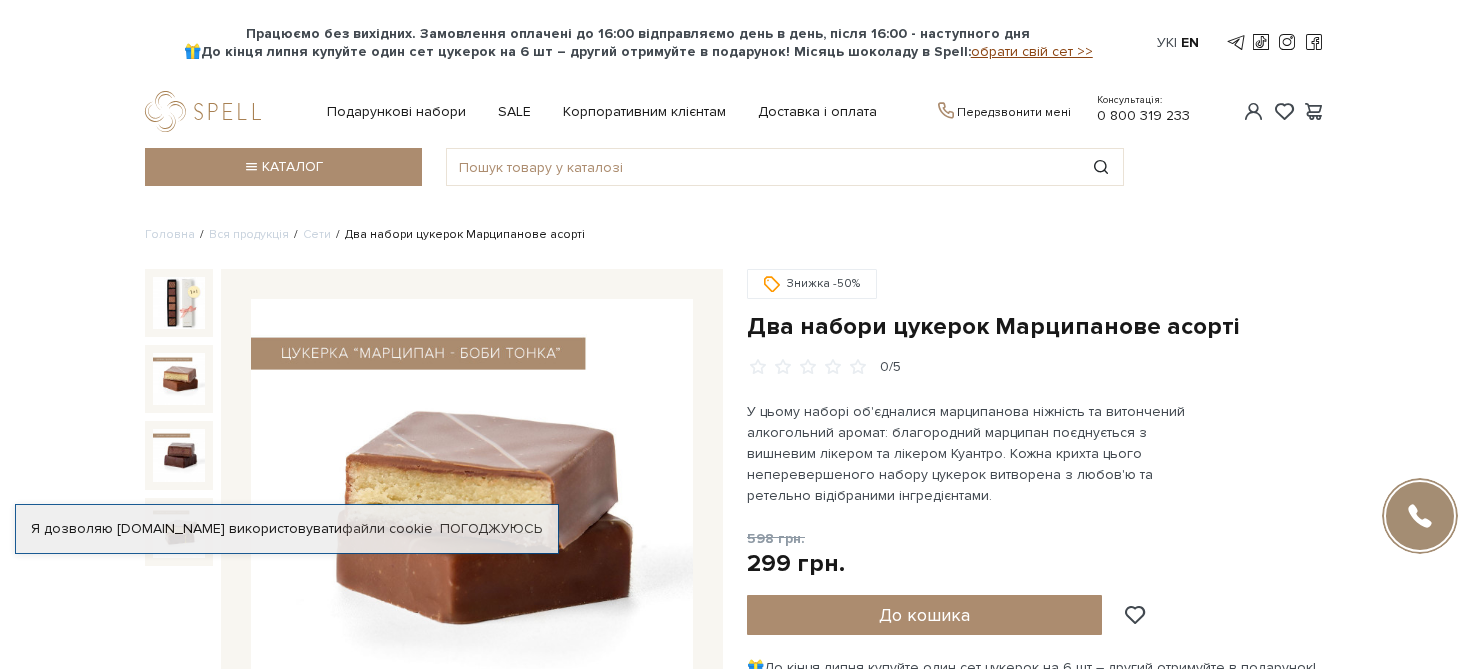 click at bounding box center (179, 379) 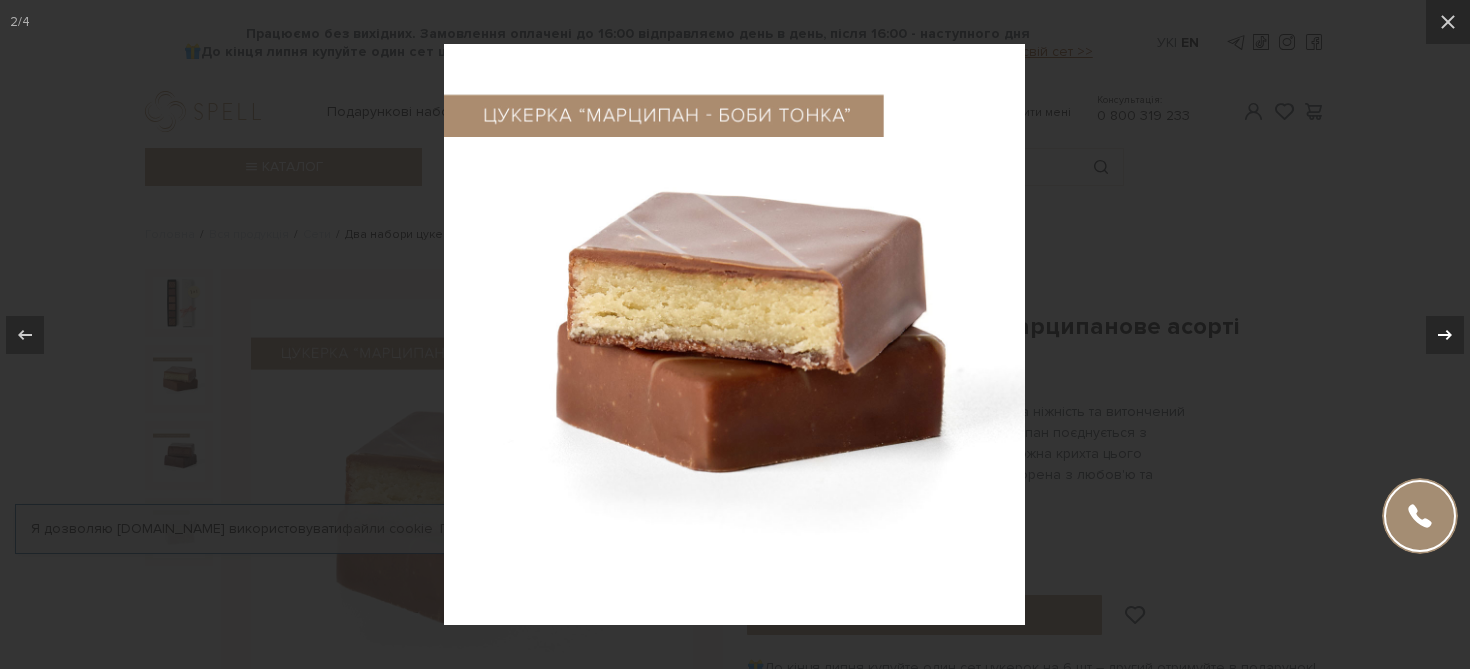 click 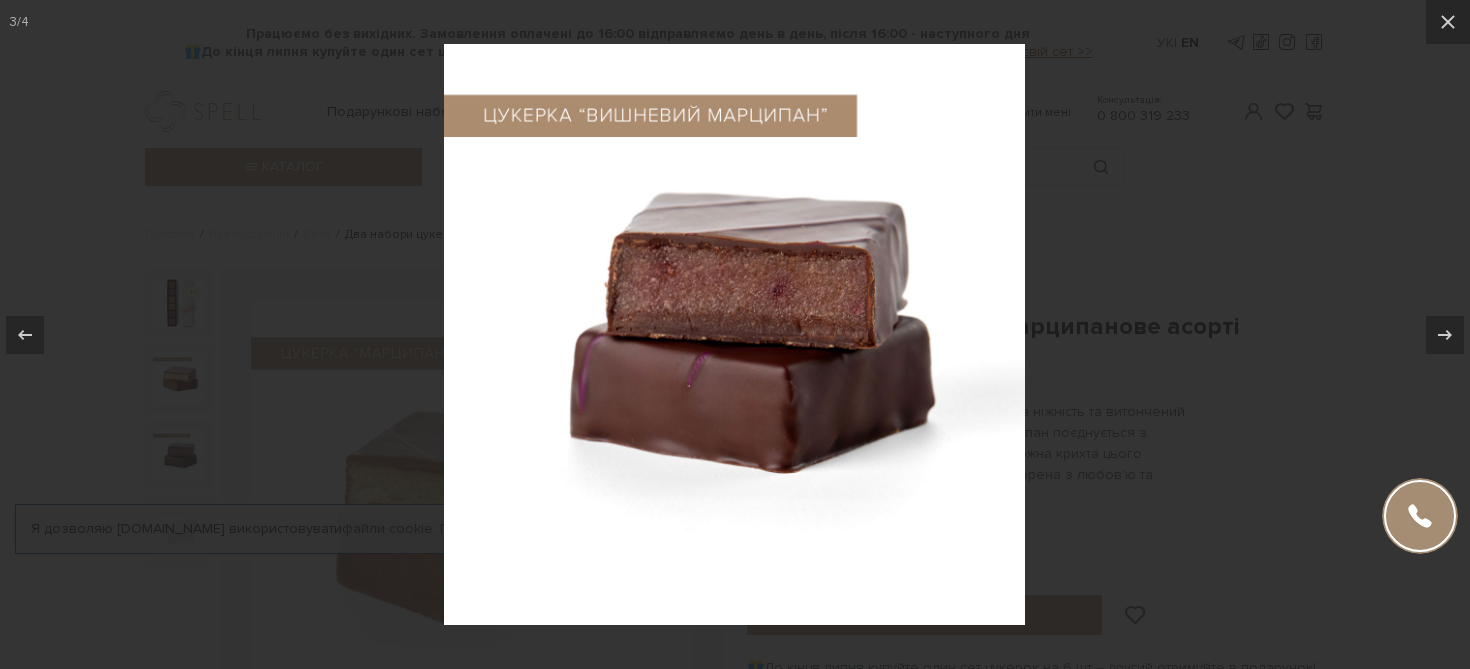 click at bounding box center (735, 334) 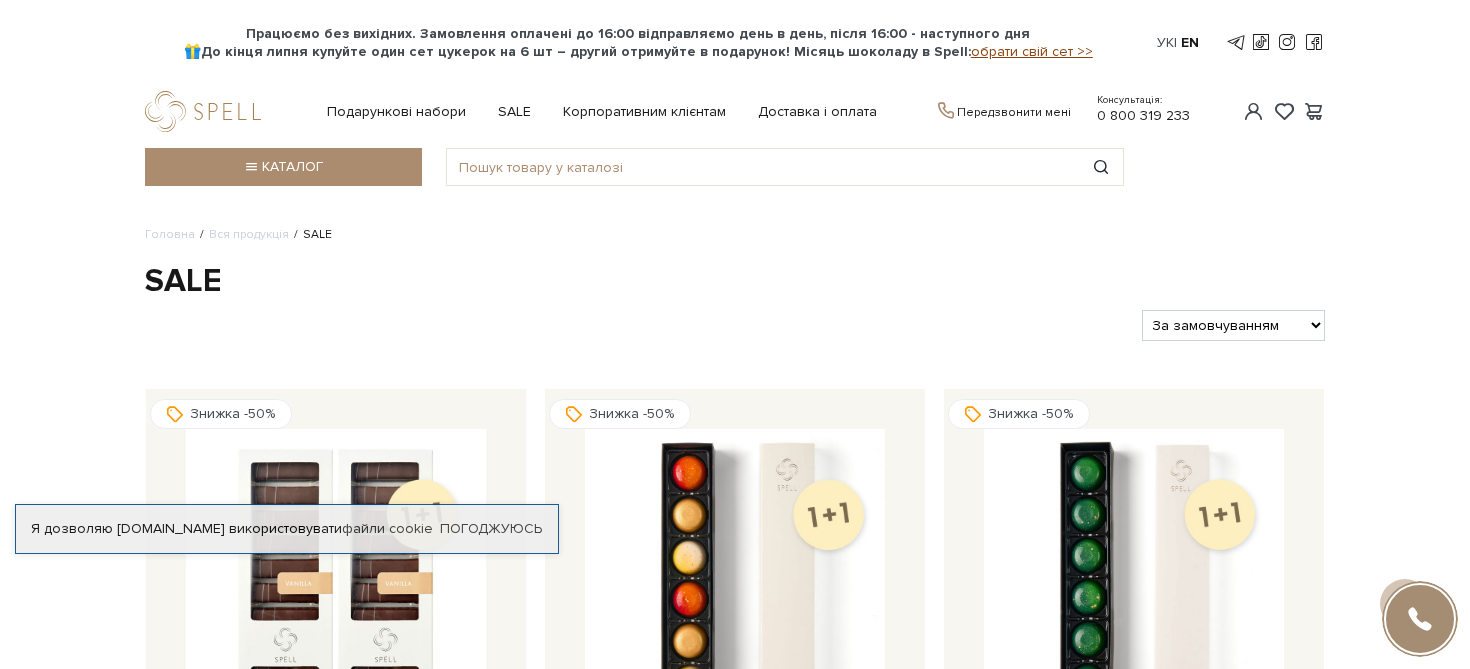 scroll, scrollTop: 1836, scrollLeft: 0, axis: vertical 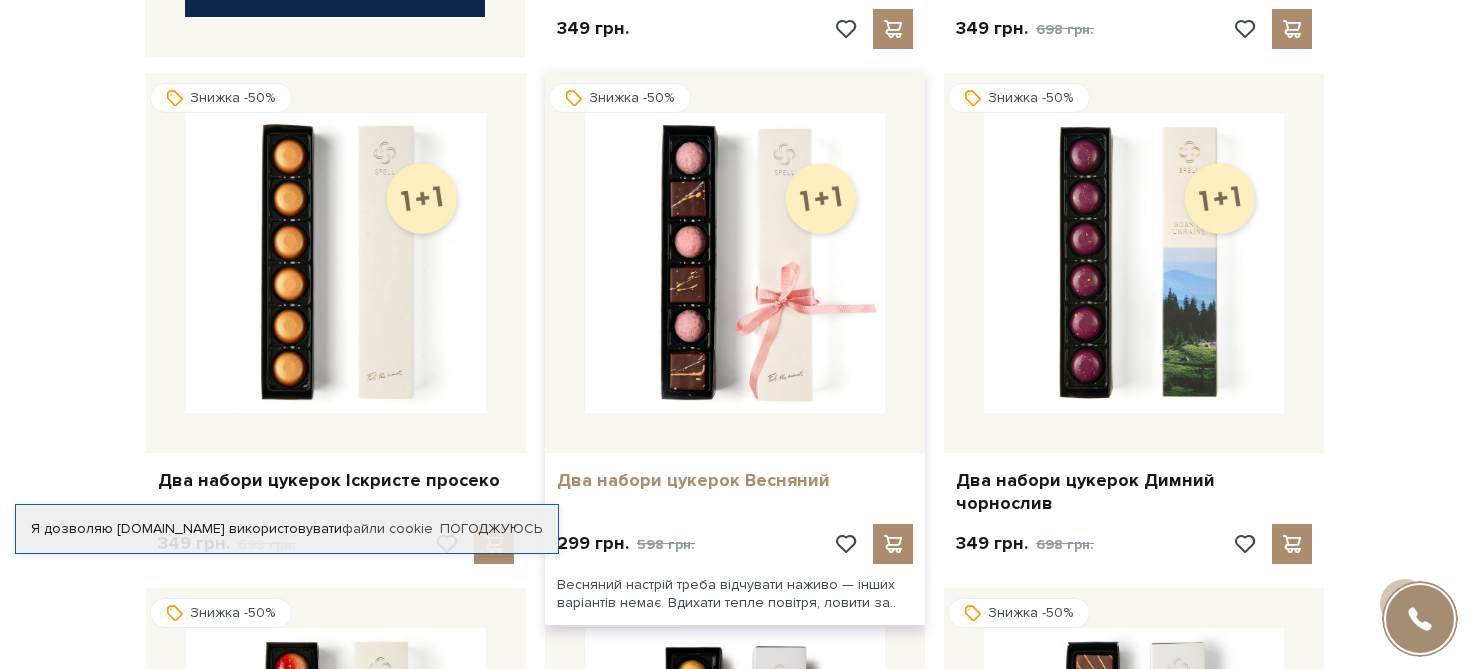 click on "Два набори цукерок Весняний" at bounding box center (735, 480) 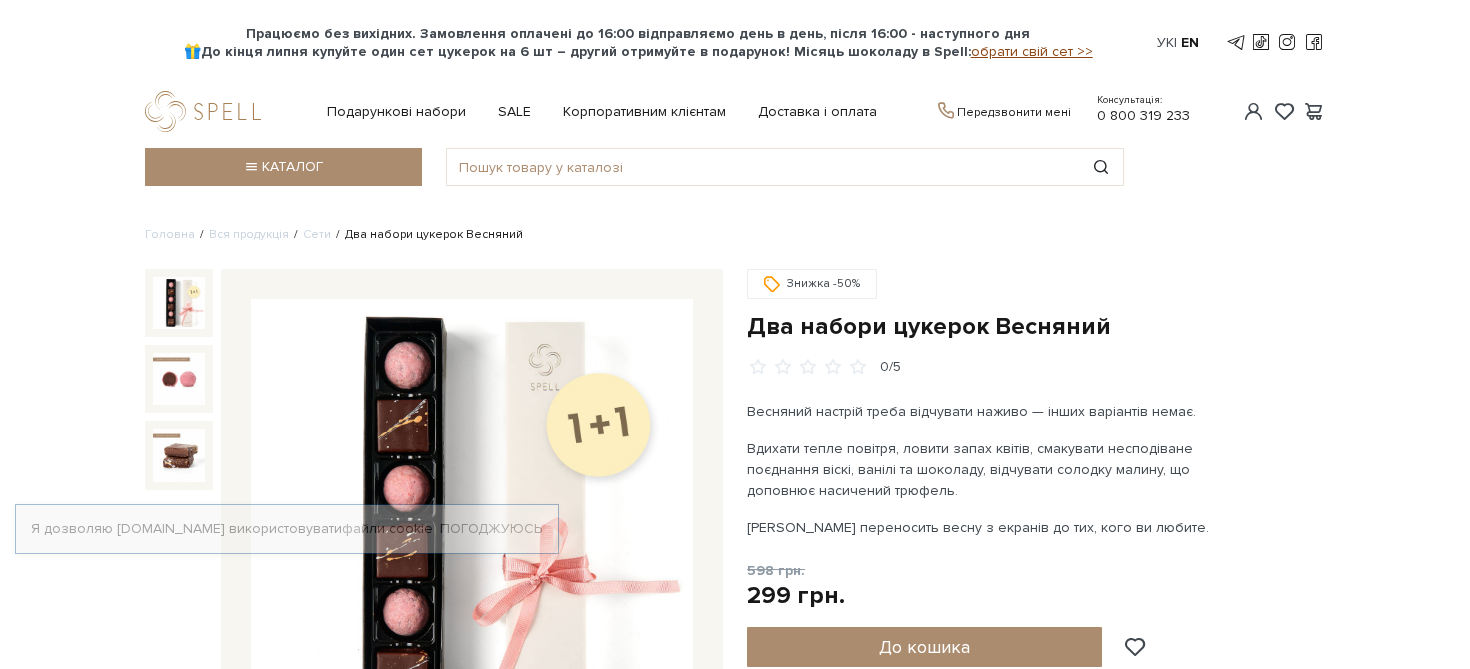 scroll, scrollTop: 0, scrollLeft: 0, axis: both 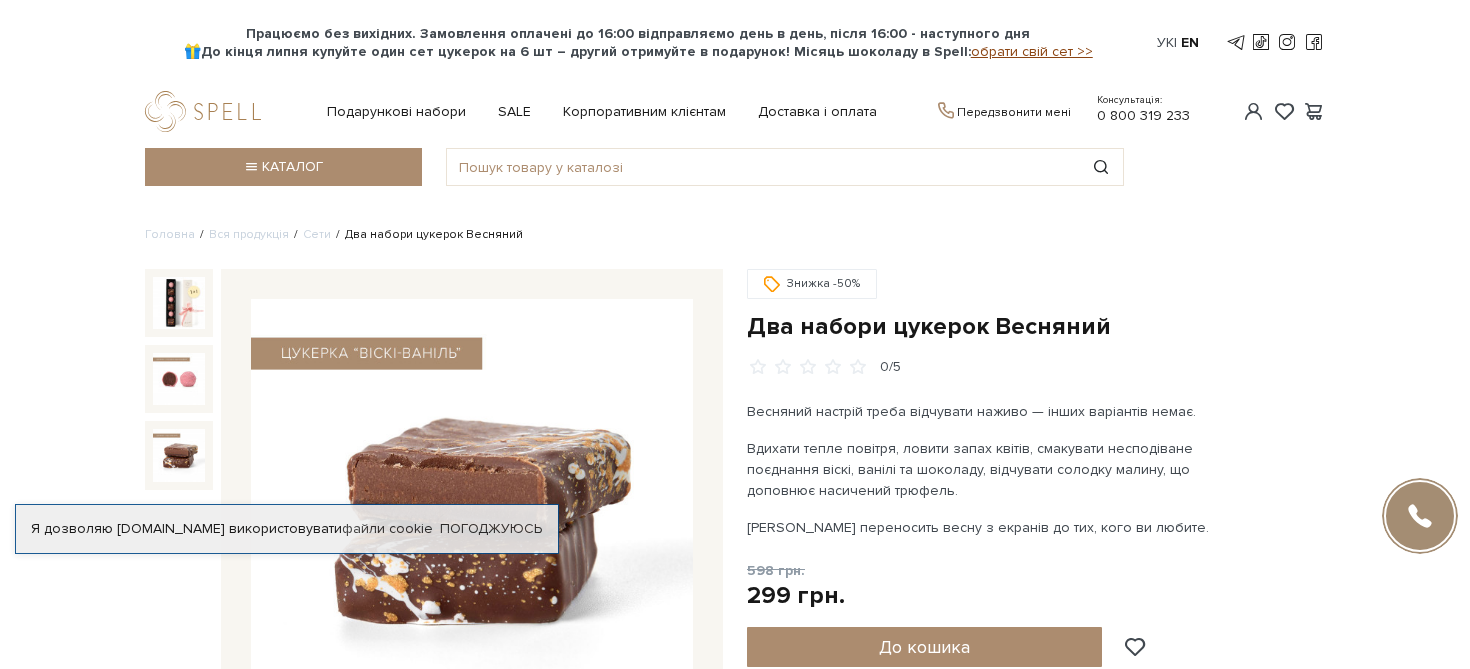 click at bounding box center [179, 455] 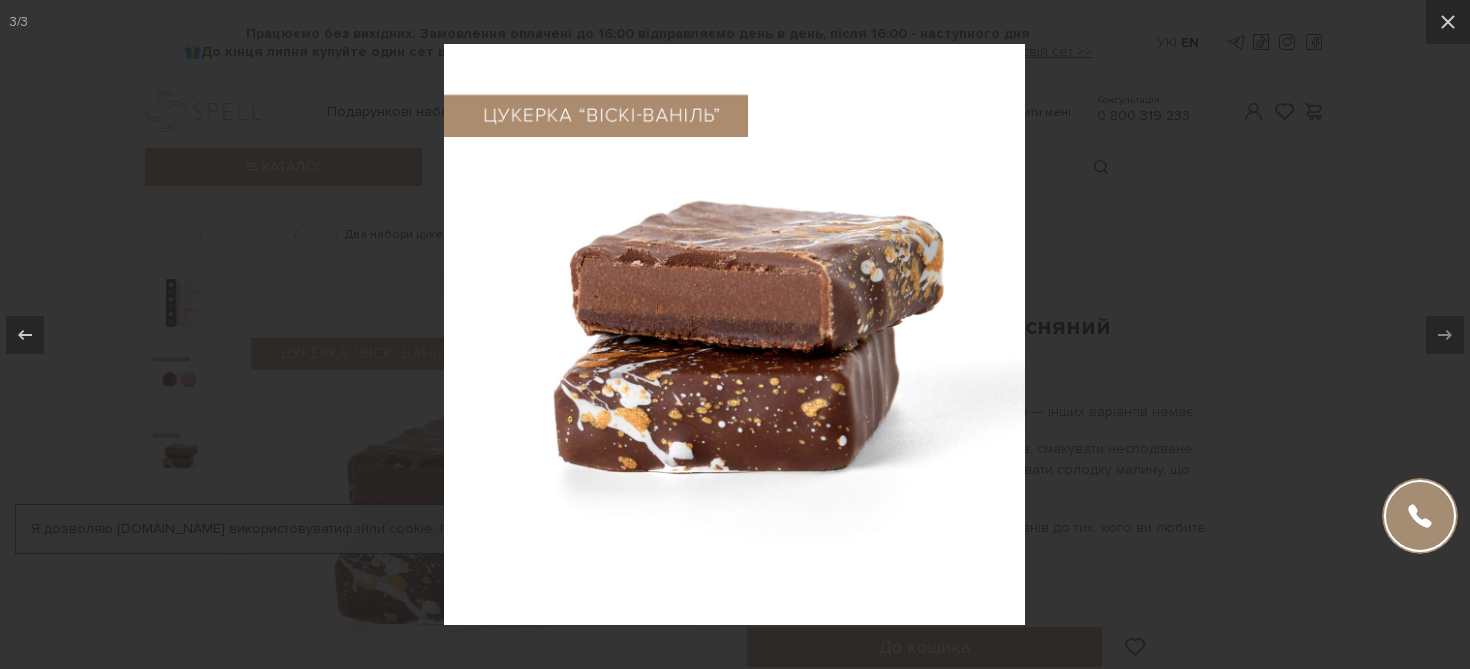 click at bounding box center [735, 334] 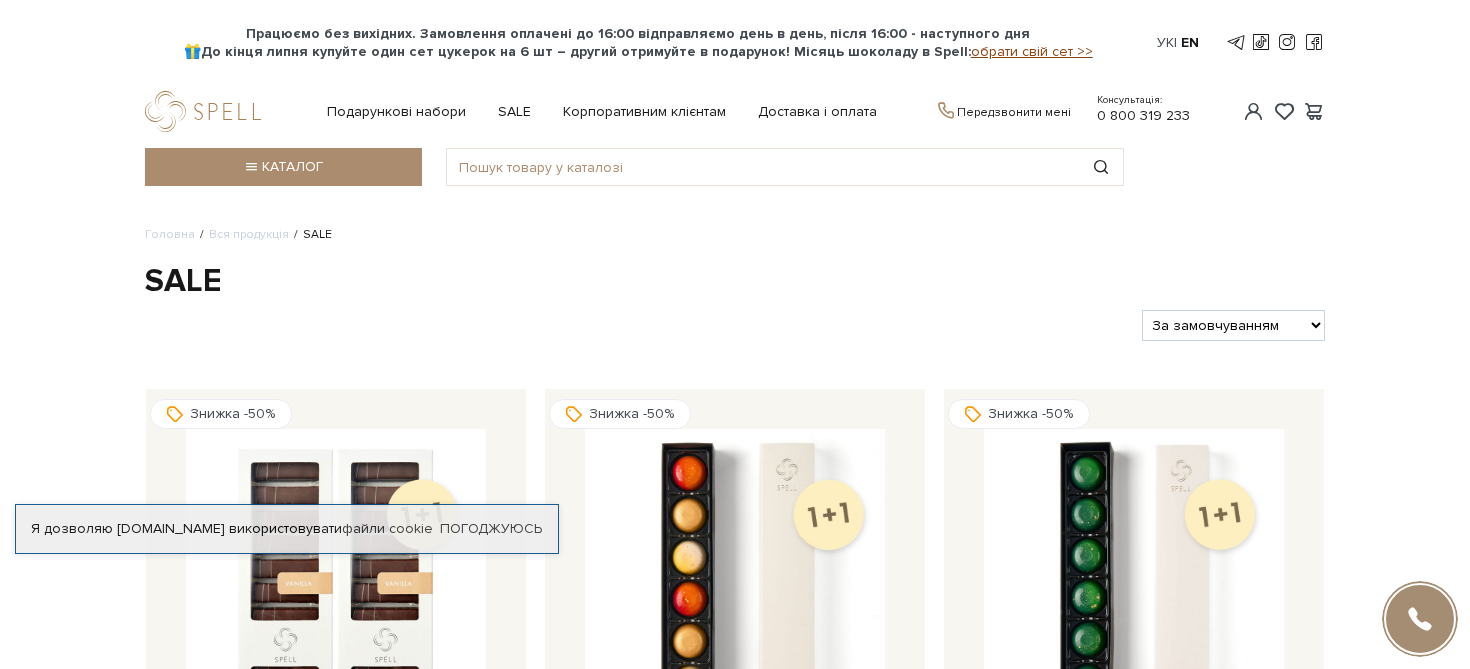scroll, scrollTop: 1319, scrollLeft: 0, axis: vertical 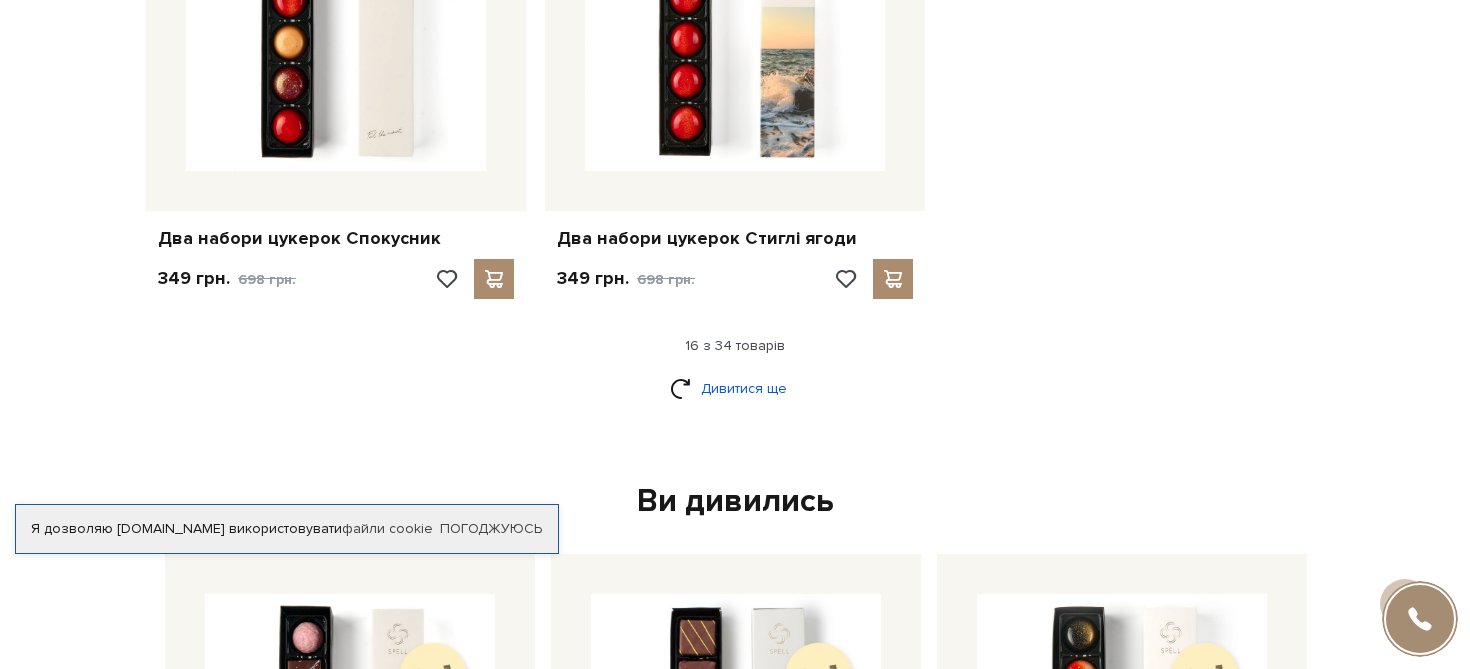 click on "Дивитися ще" at bounding box center [735, 388] 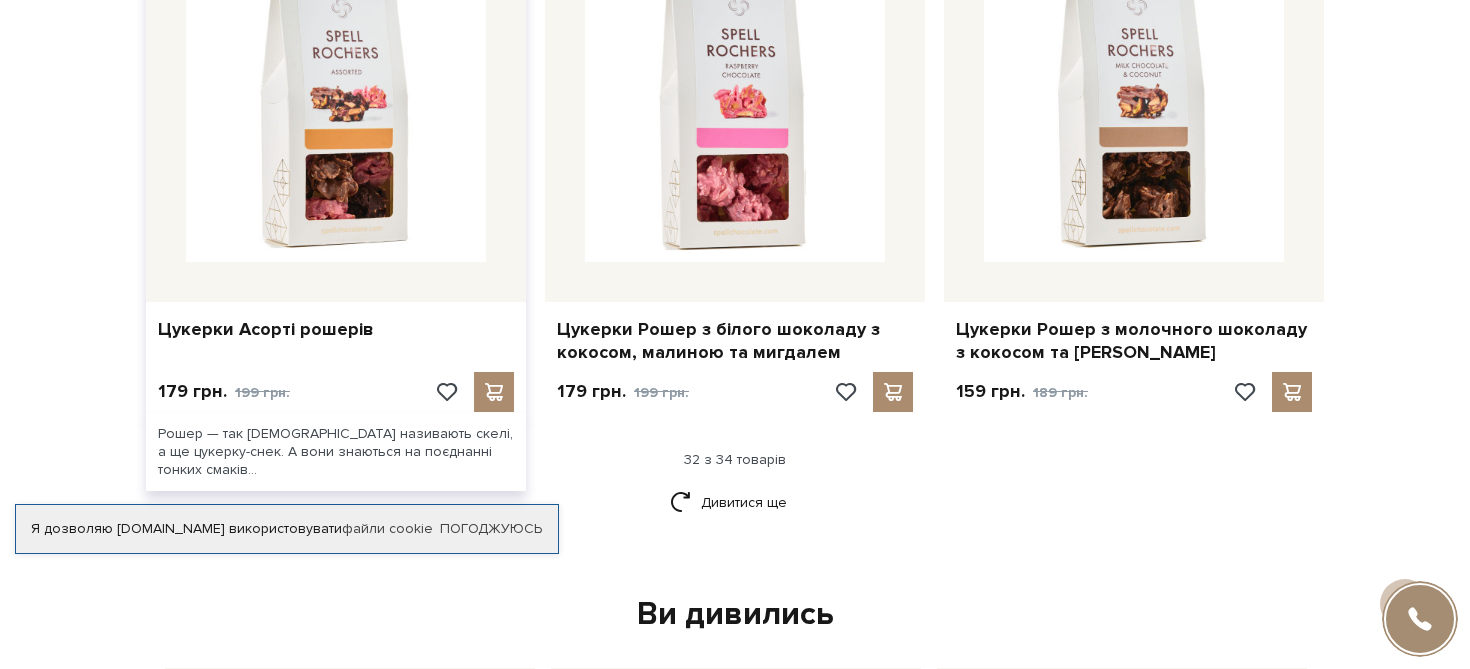 scroll, scrollTop: 5545, scrollLeft: 0, axis: vertical 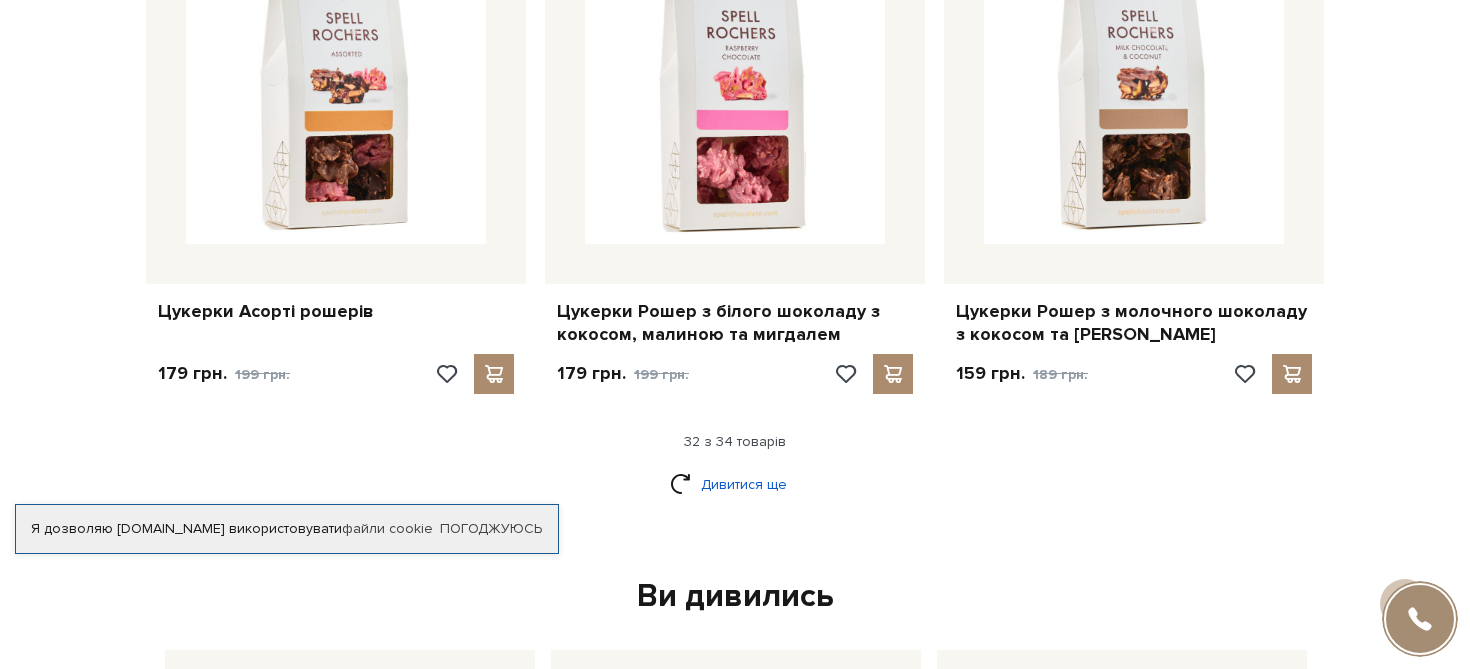 click on "Дивитися ще" at bounding box center (735, 484) 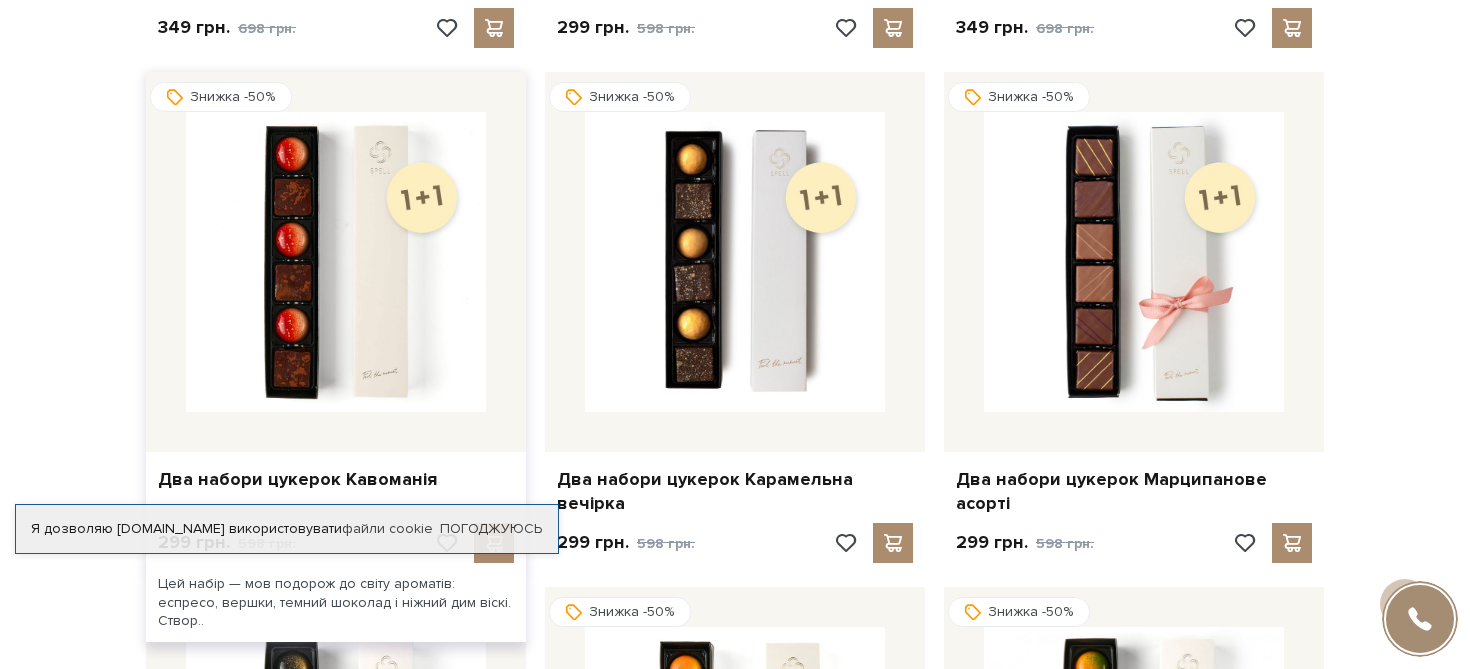 scroll, scrollTop: 1826, scrollLeft: 0, axis: vertical 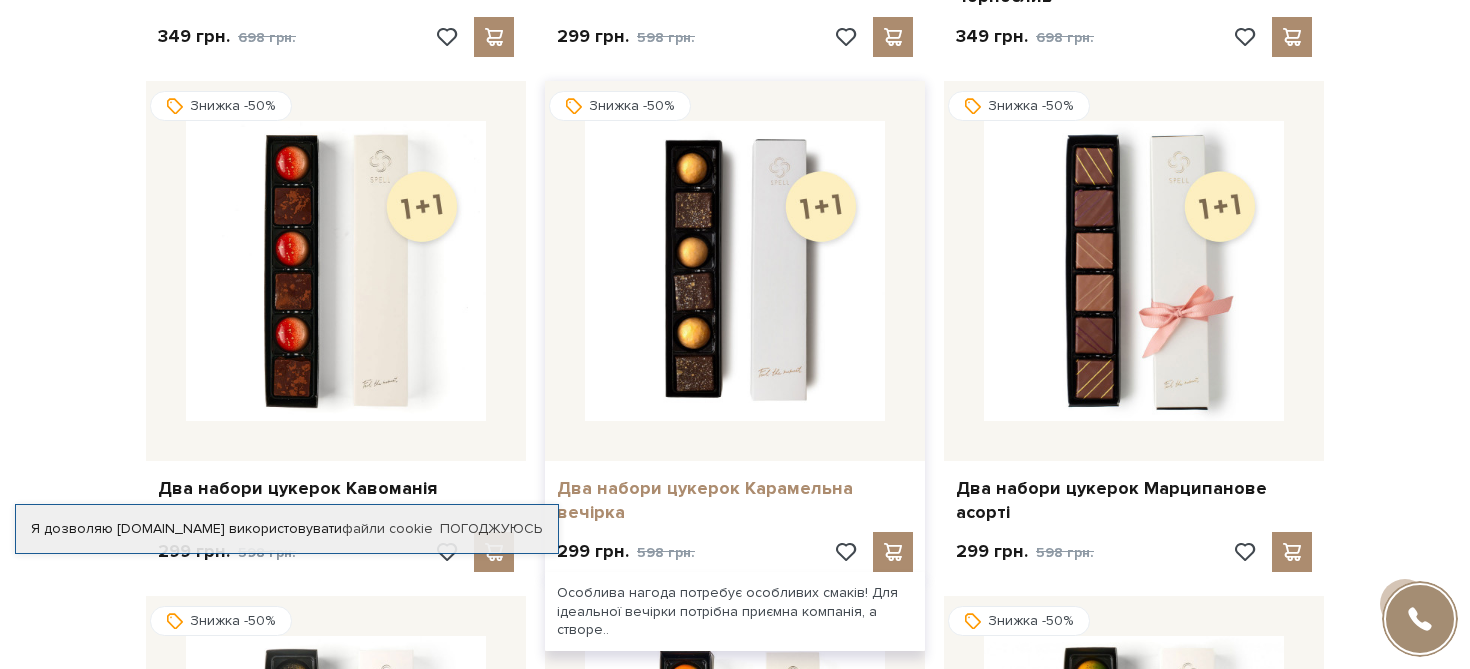 click on "Два набори цукерок Карамельна вечірка" at bounding box center [735, 500] 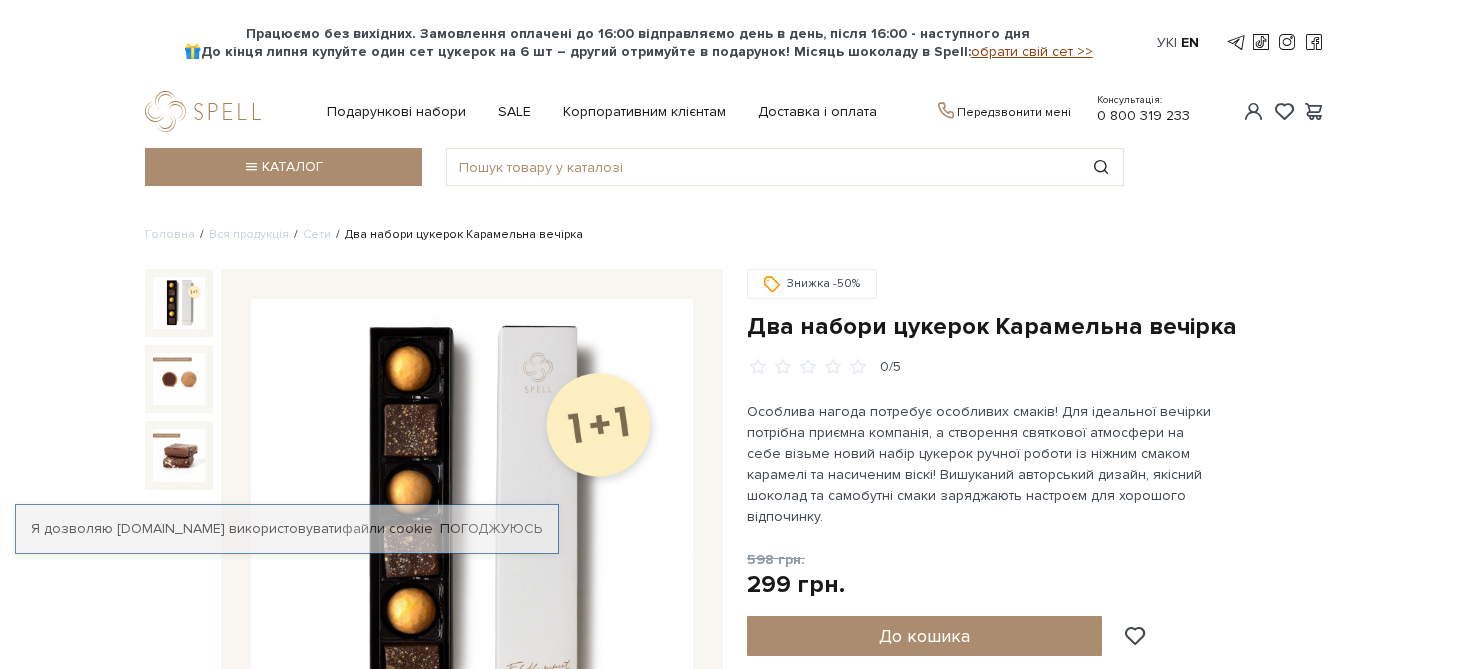 scroll, scrollTop: 0, scrollLeft: 0, axis: both 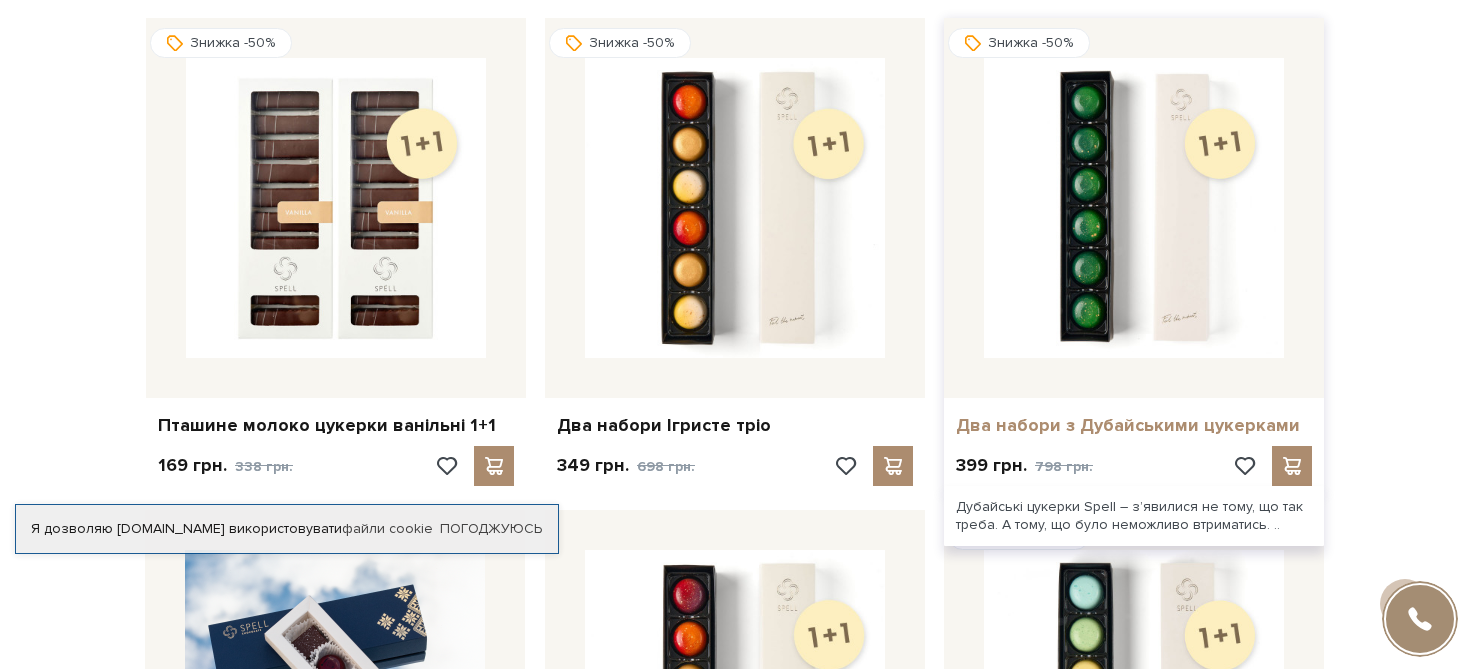 click on "Два набори з Дубайськими цукерками" at bounding box center [1134, 425] 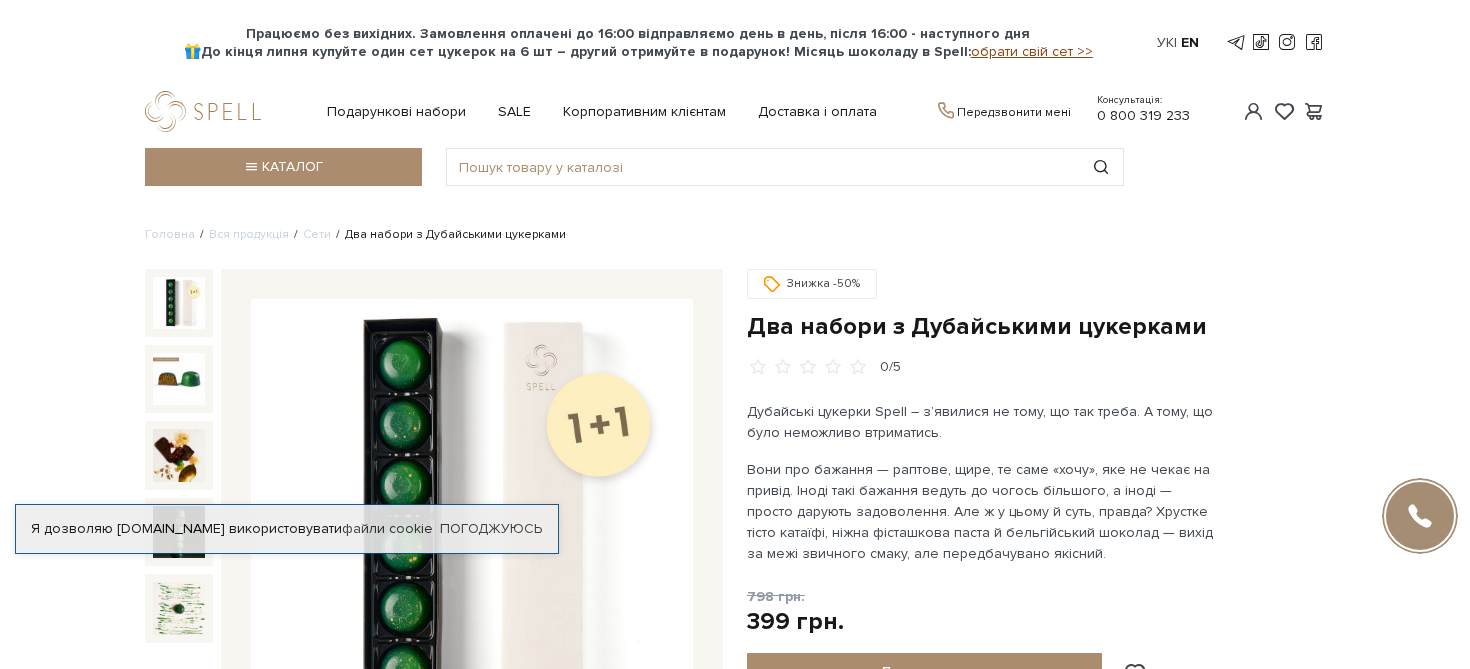 scroll, scrollTop: 0, scrollLeft: 0, axis: both 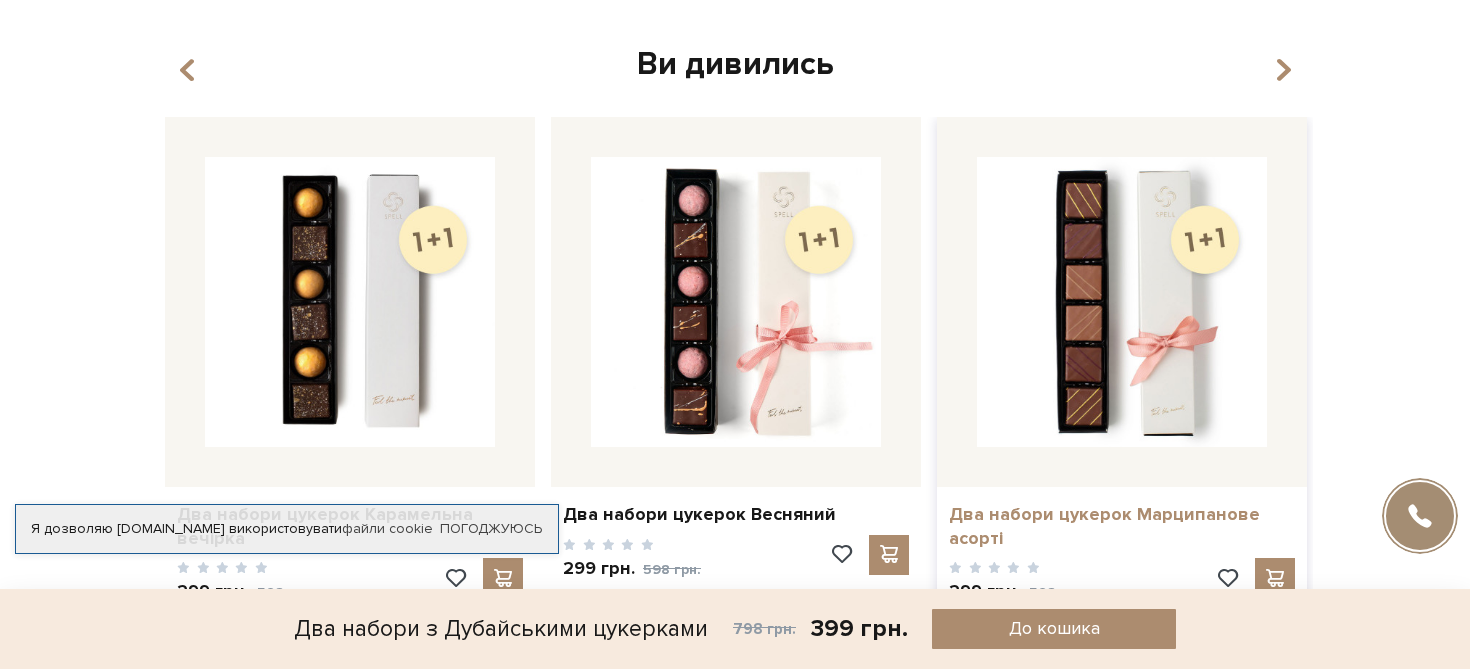 click on "Два набори цукерок Марципанове асорті" at bounding box center [1122, 526] 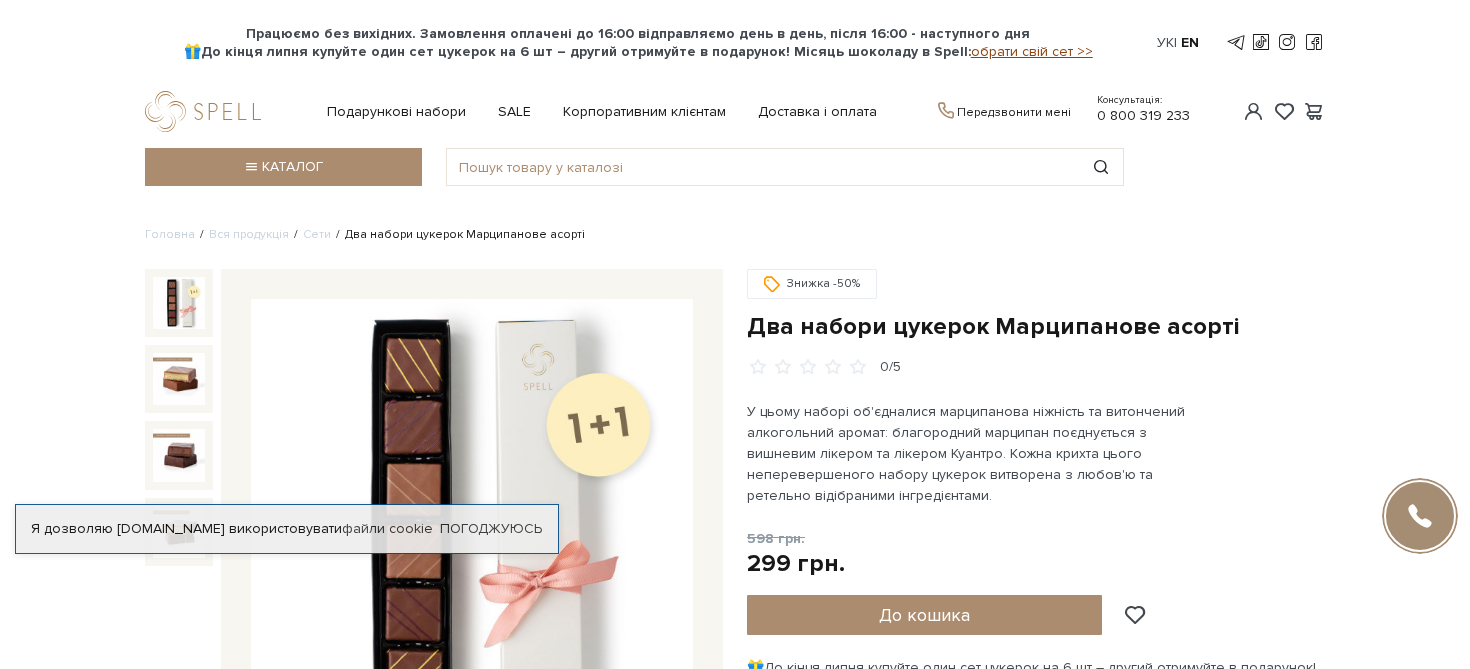 scroll, scrollTop: 0, scrollLeft: 0, axis: both 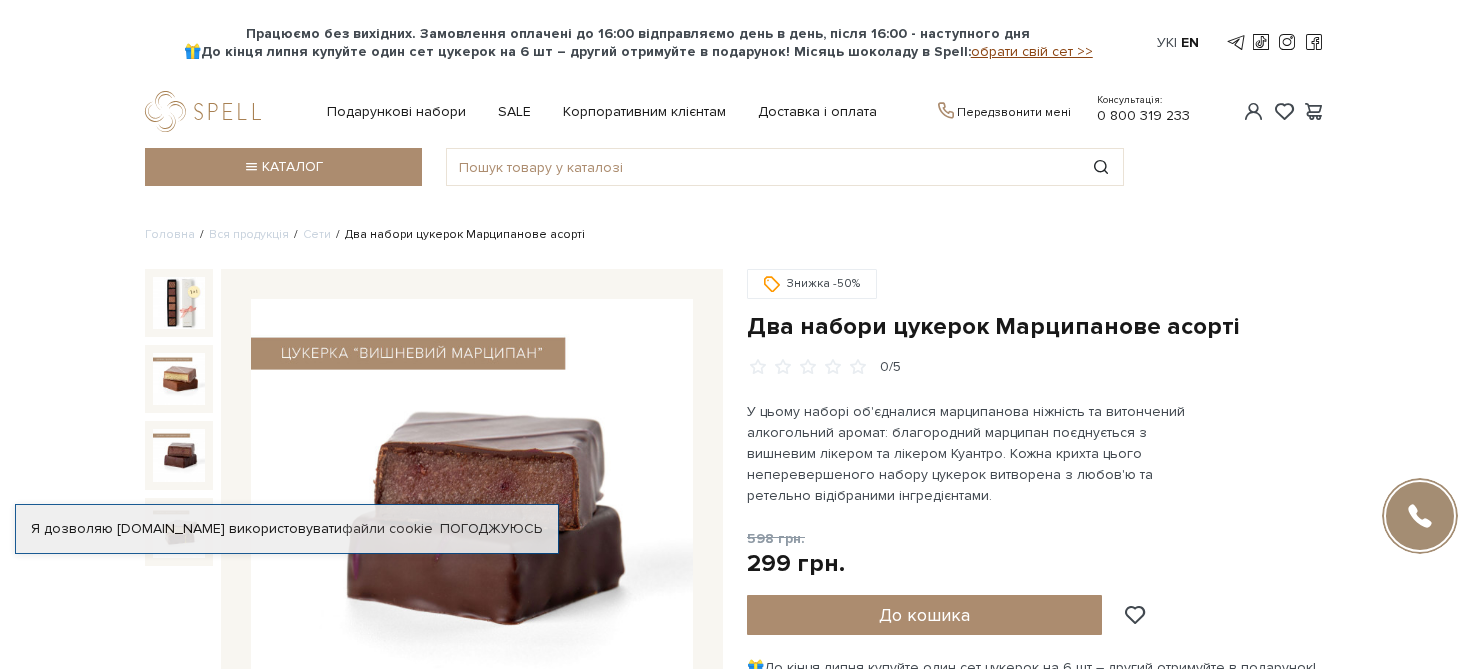 click at bounding box center [179, 455] 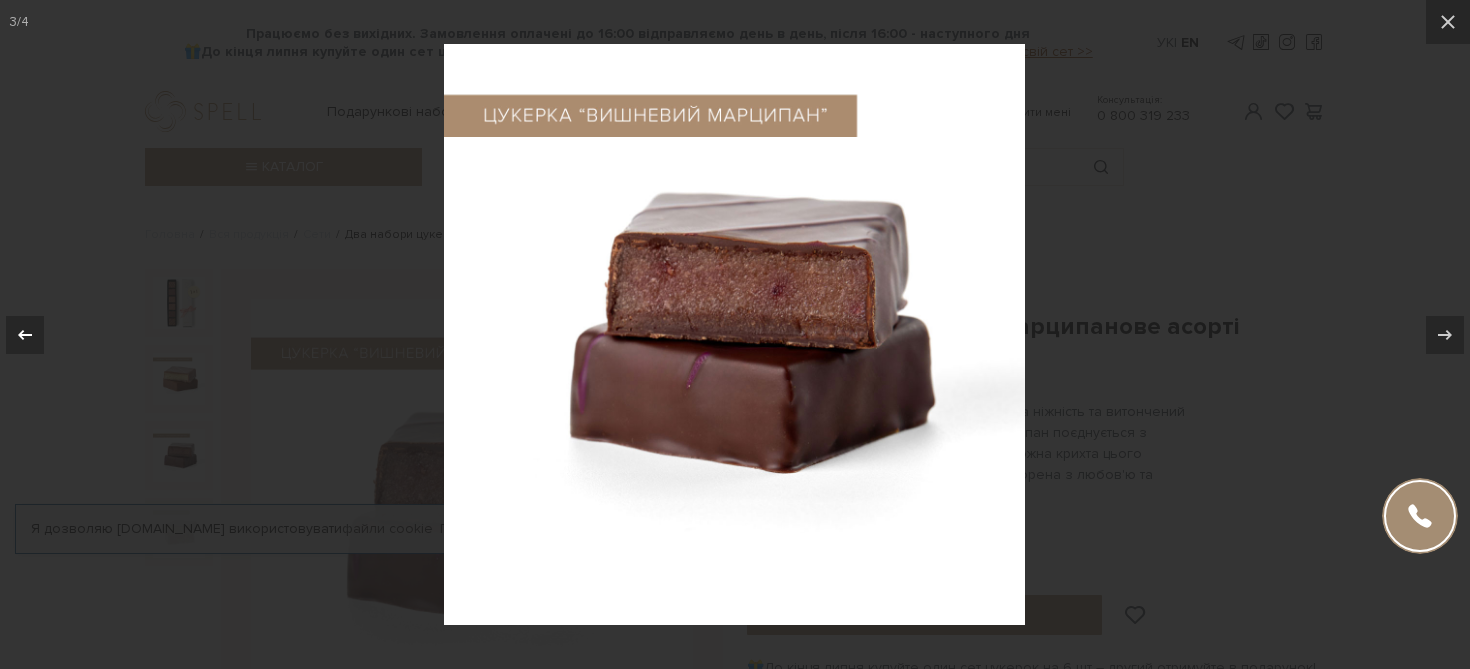 click at bounding box center (25, 335) 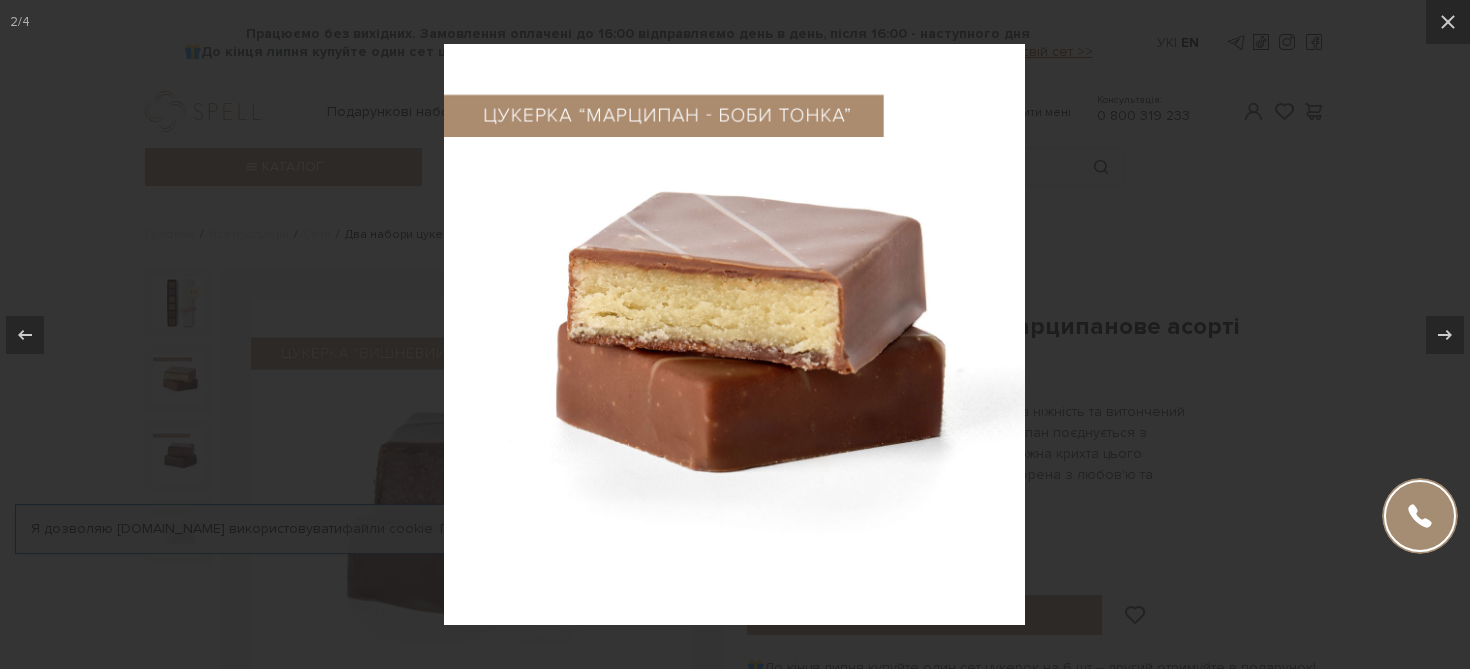 click at bounding box center (735, 334) 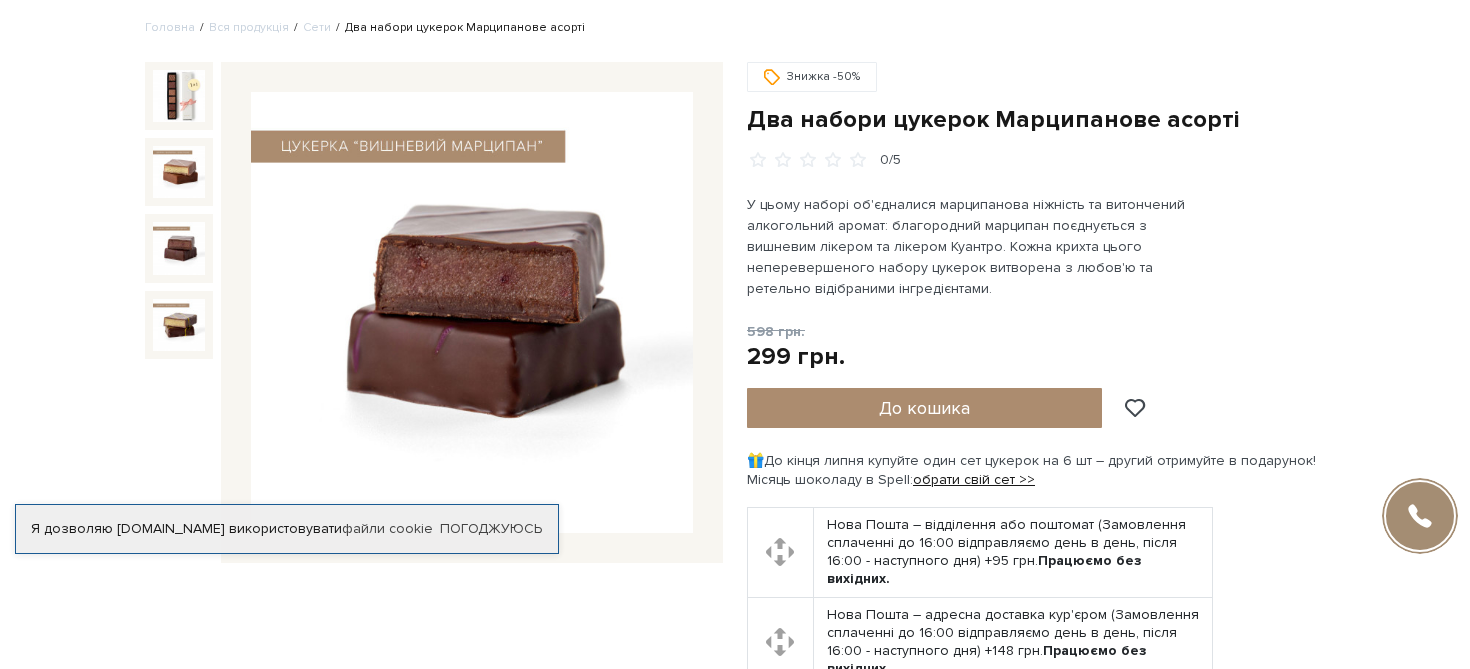 scroll, scrollTop: 206, scrollLeft: 0, axis: vertical 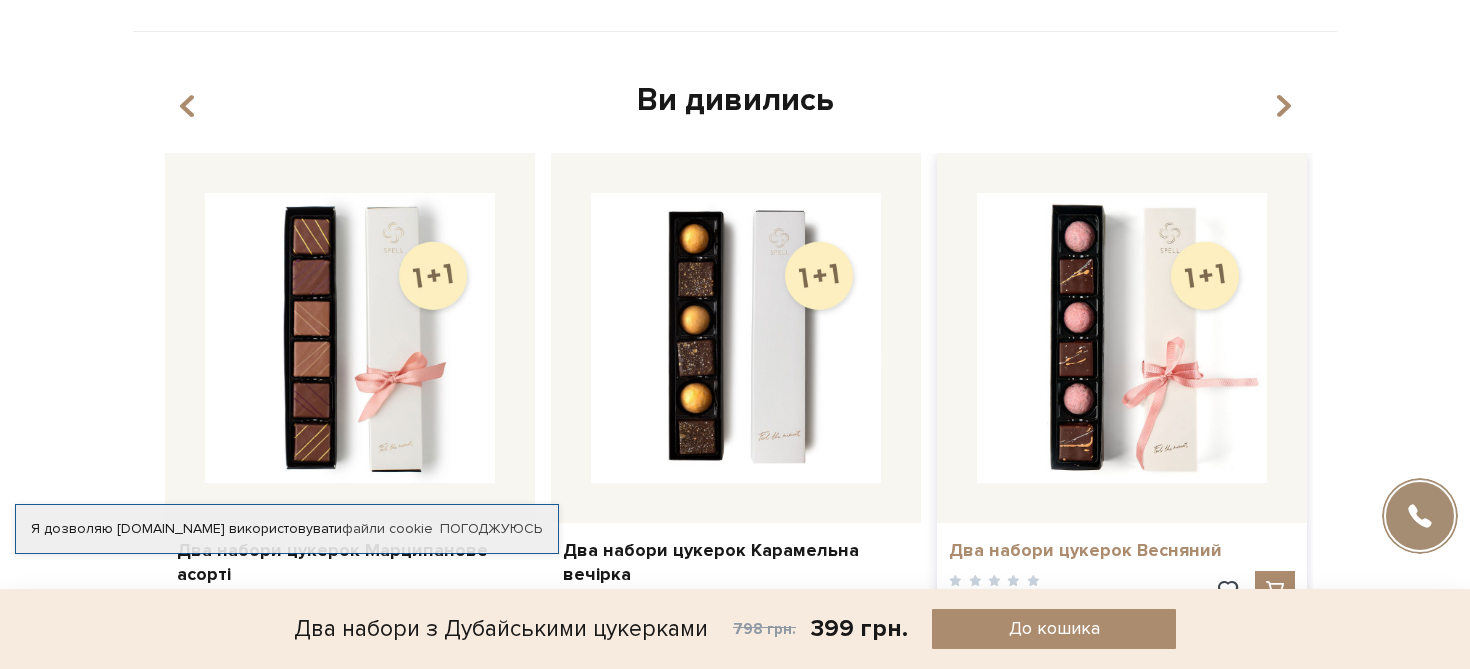 click on "Два набори цукерок Весняний" at bounding box center (1122, 550) 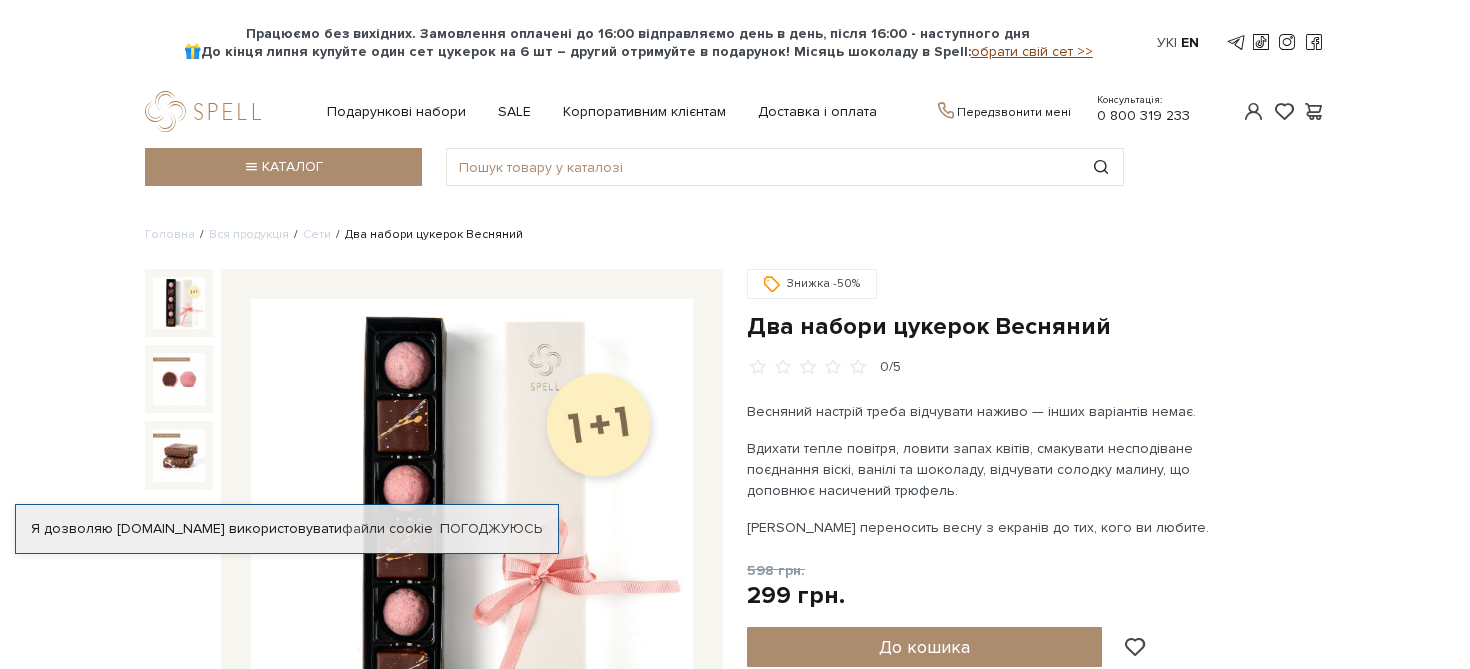 scroll, scrollTop: 0, scrollLeft: 0, axis: both 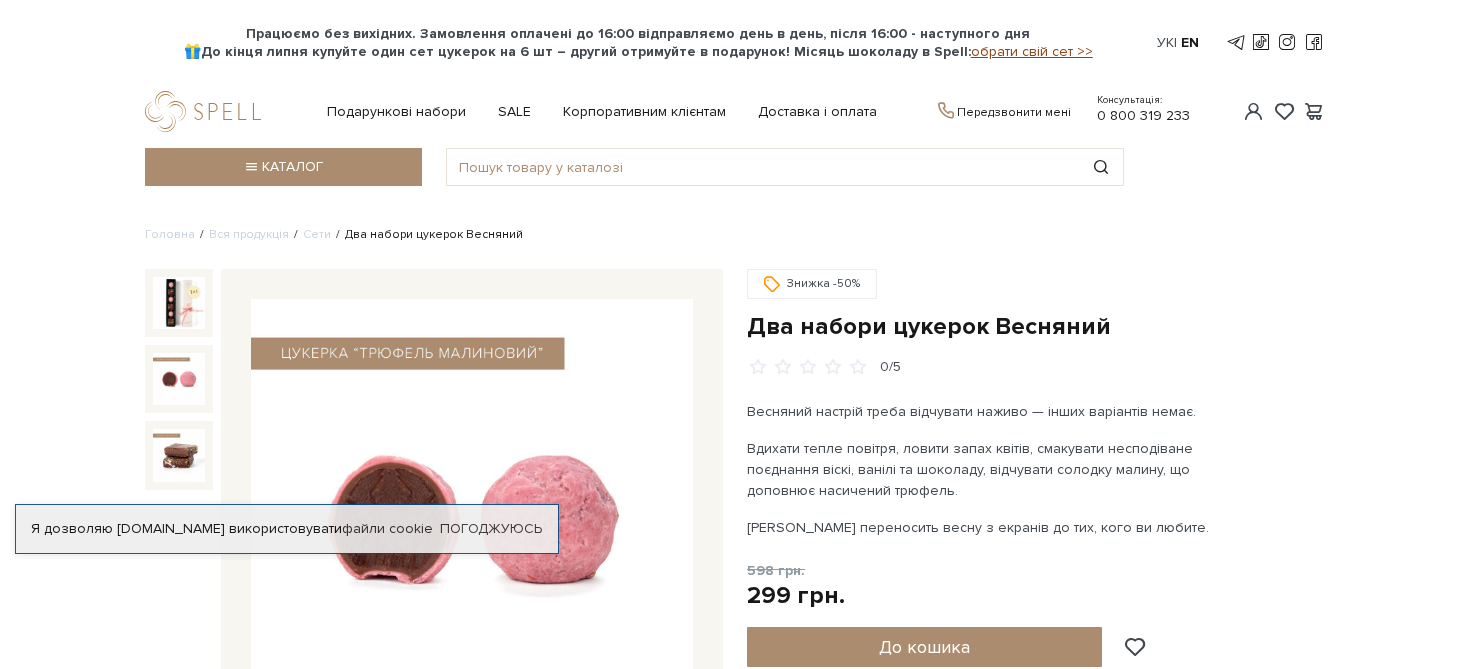 click at bounding box center [179, 379] 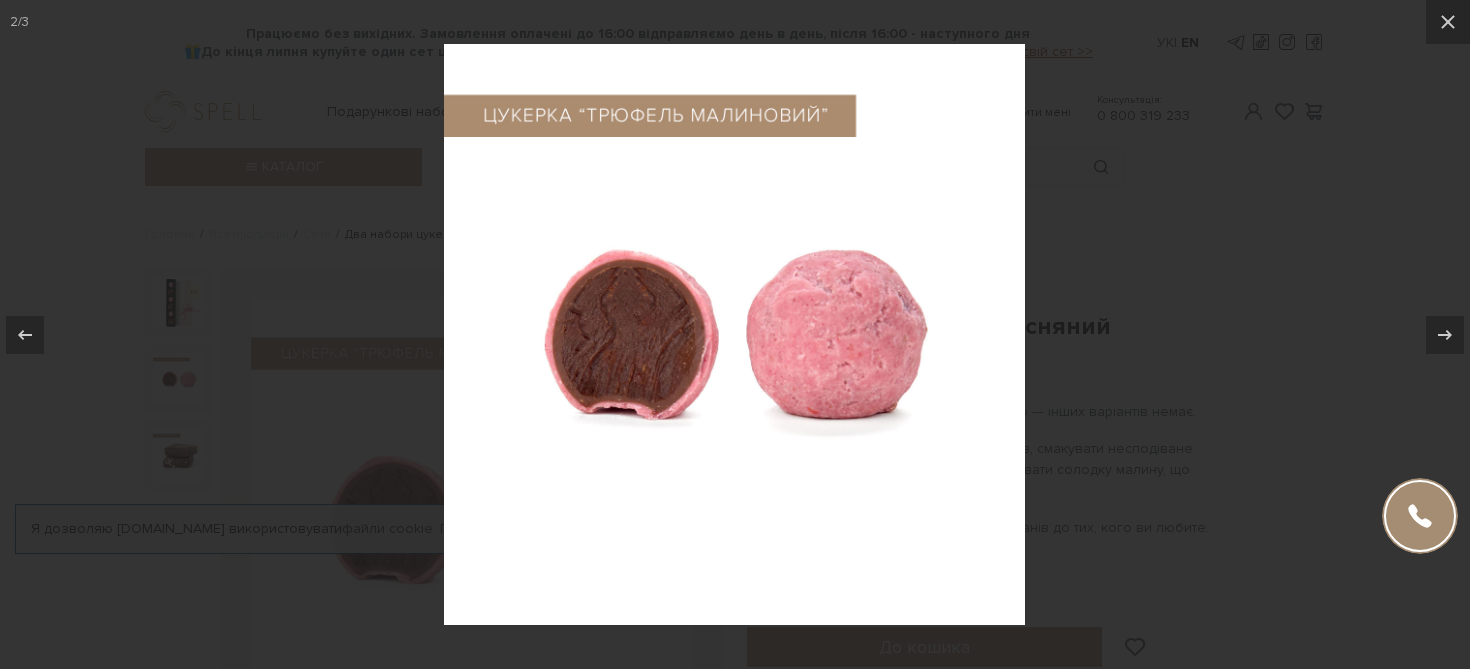 click at bounding box center [735, 334] 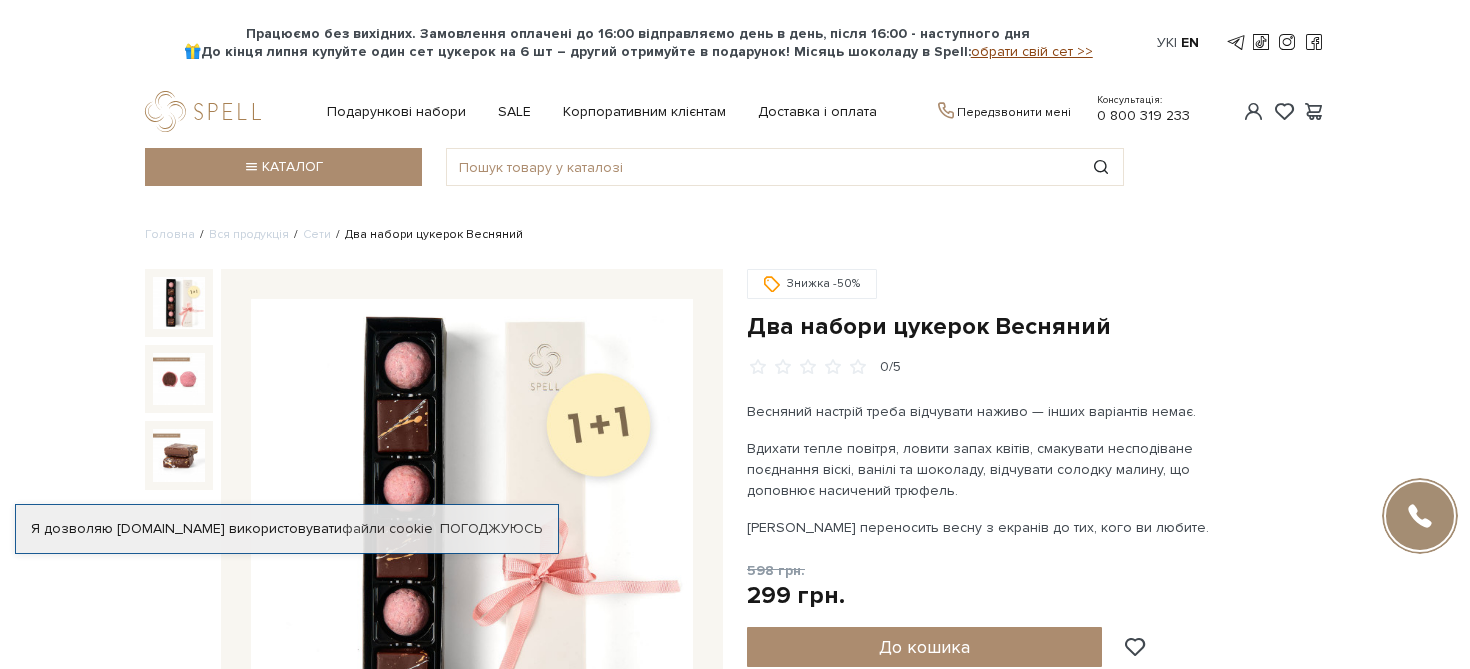 click at bounding box center [179, 303] 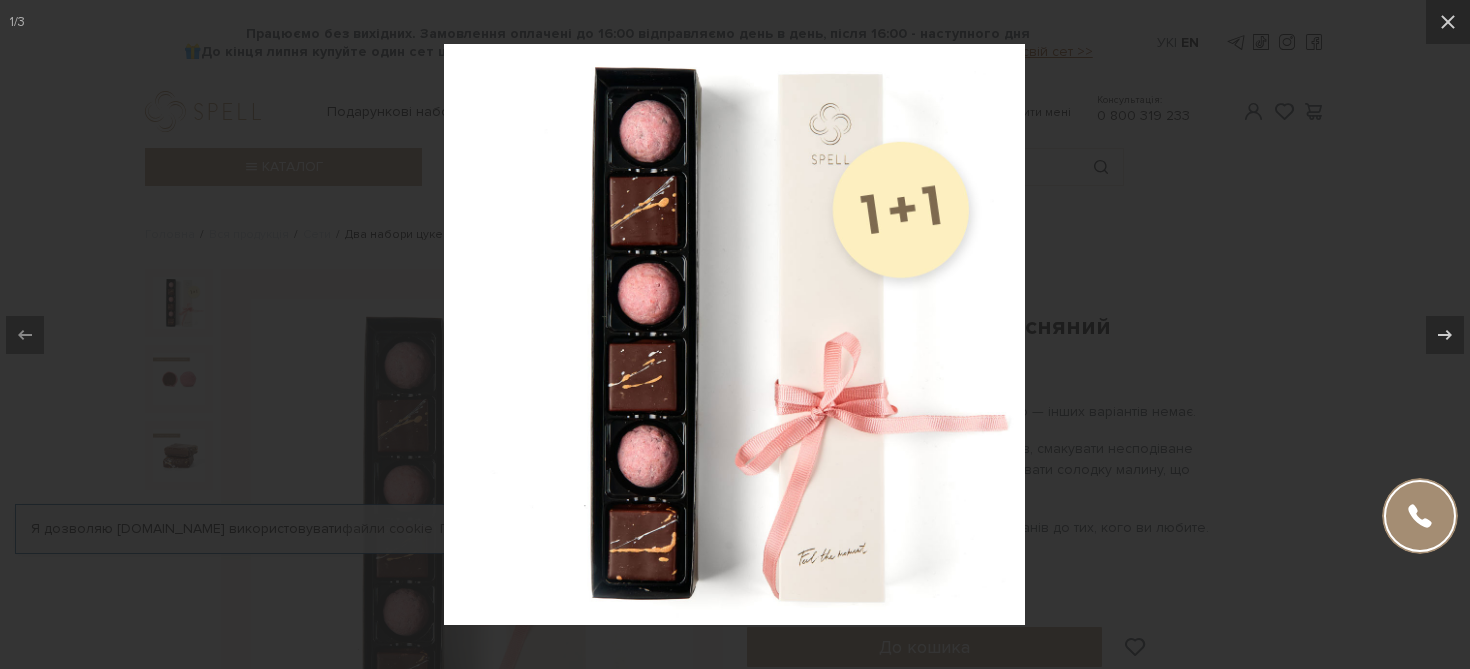 click at bounding box center (735, 334) 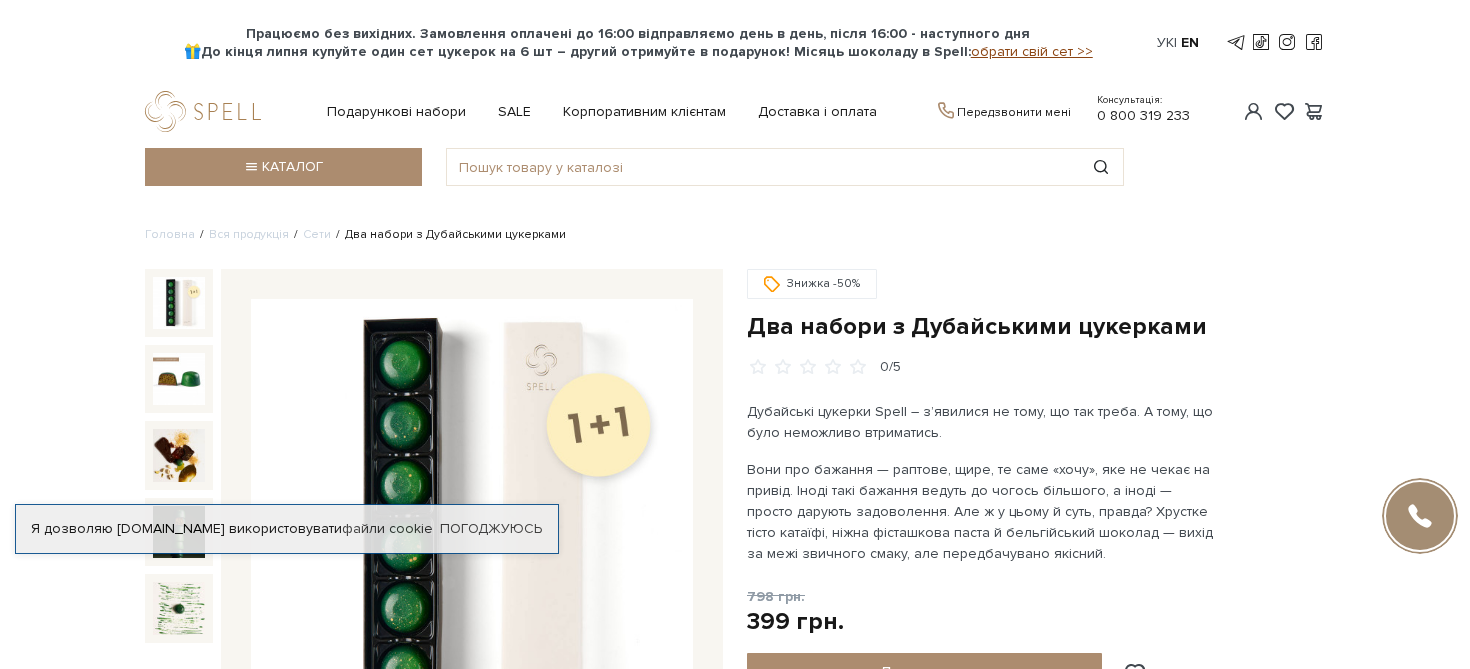 scroll, scrollTop: 0, scrollLeft: 0, axis: both 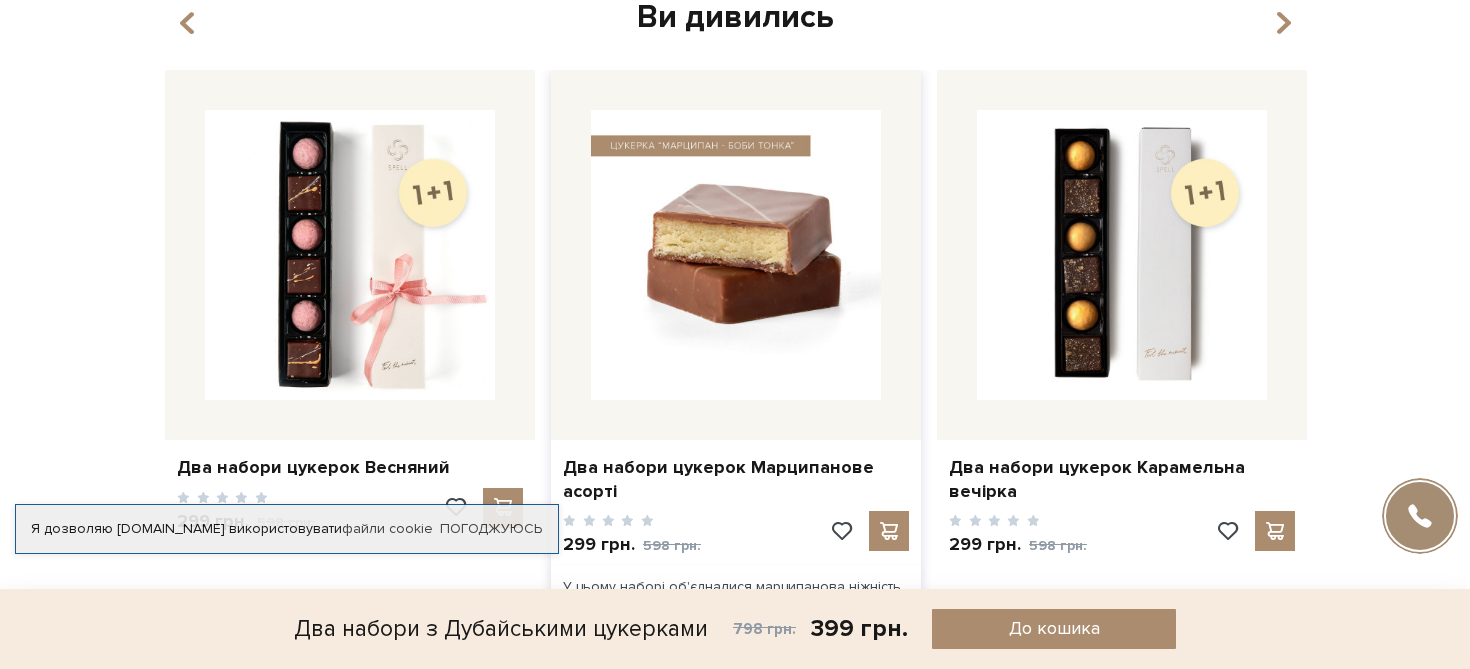 click at bounding box center [736, 255] 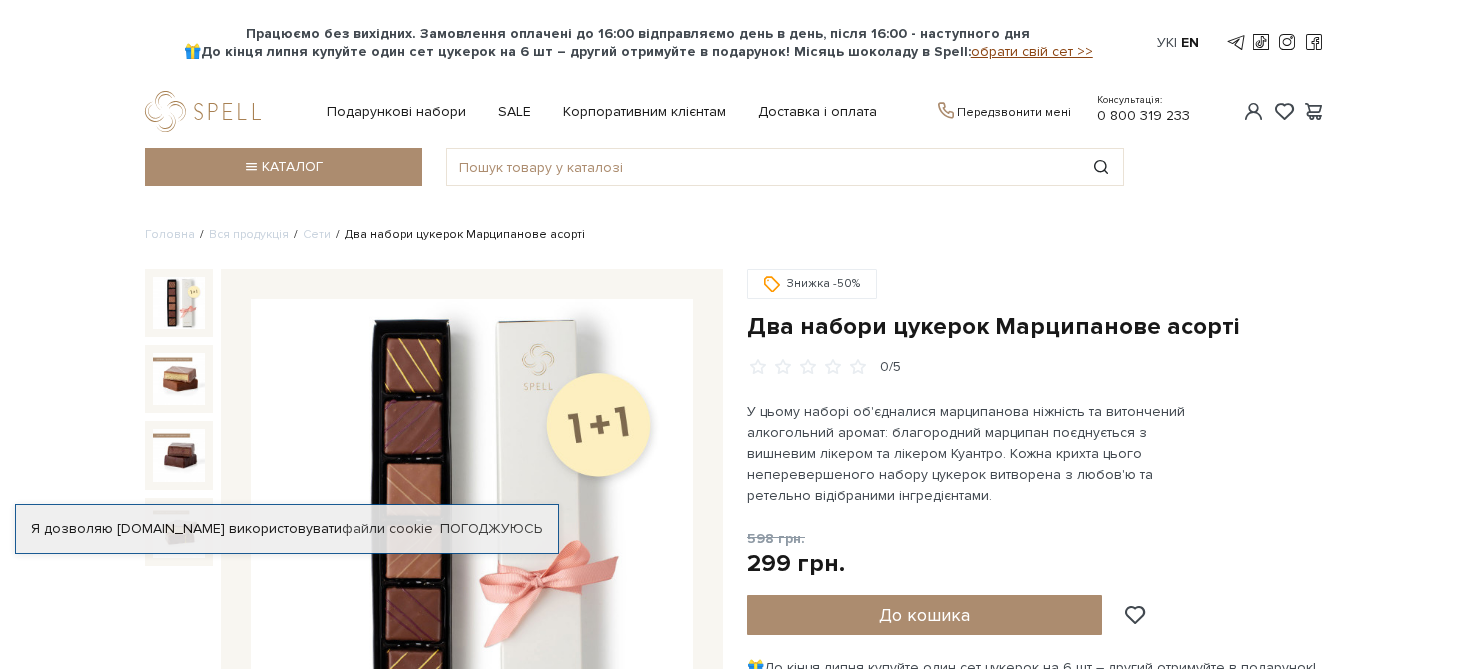 scroll, scrollTop: 0, scrollLeft: 0, axis: both 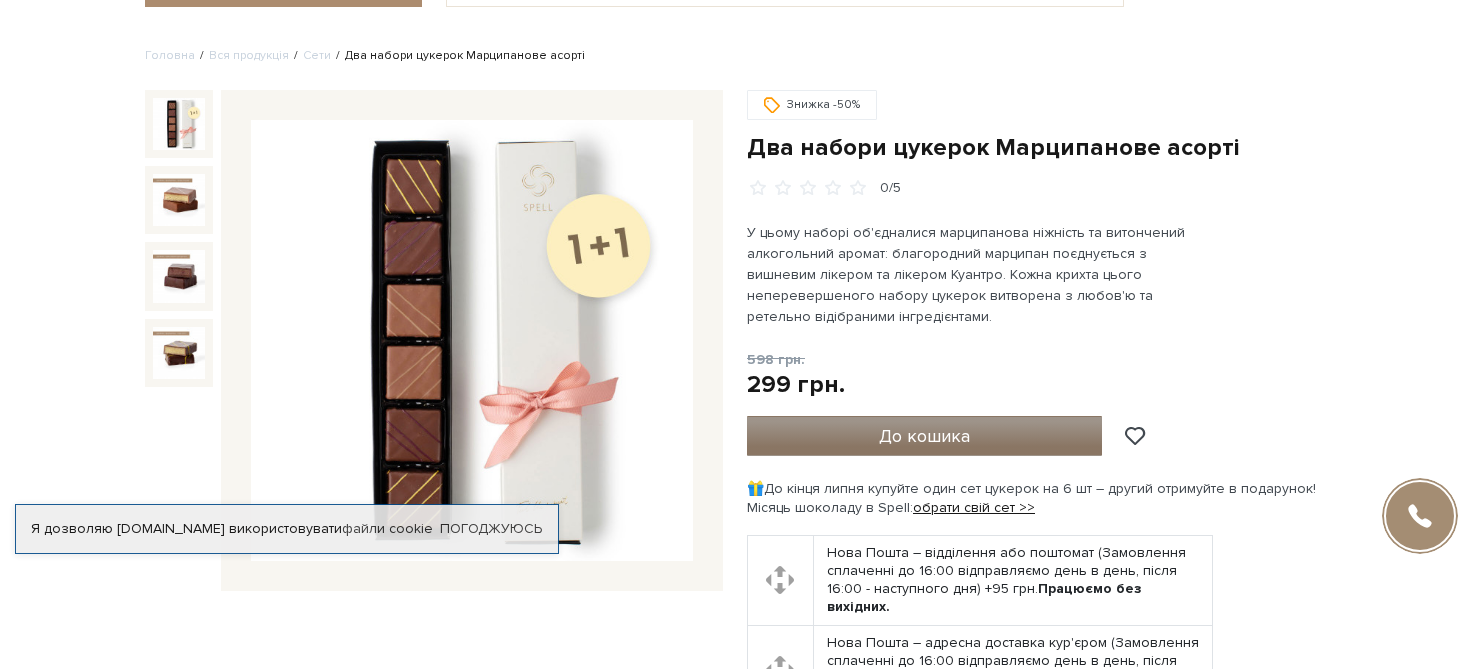 click on "До кошика" at bounding box center (924, 436) 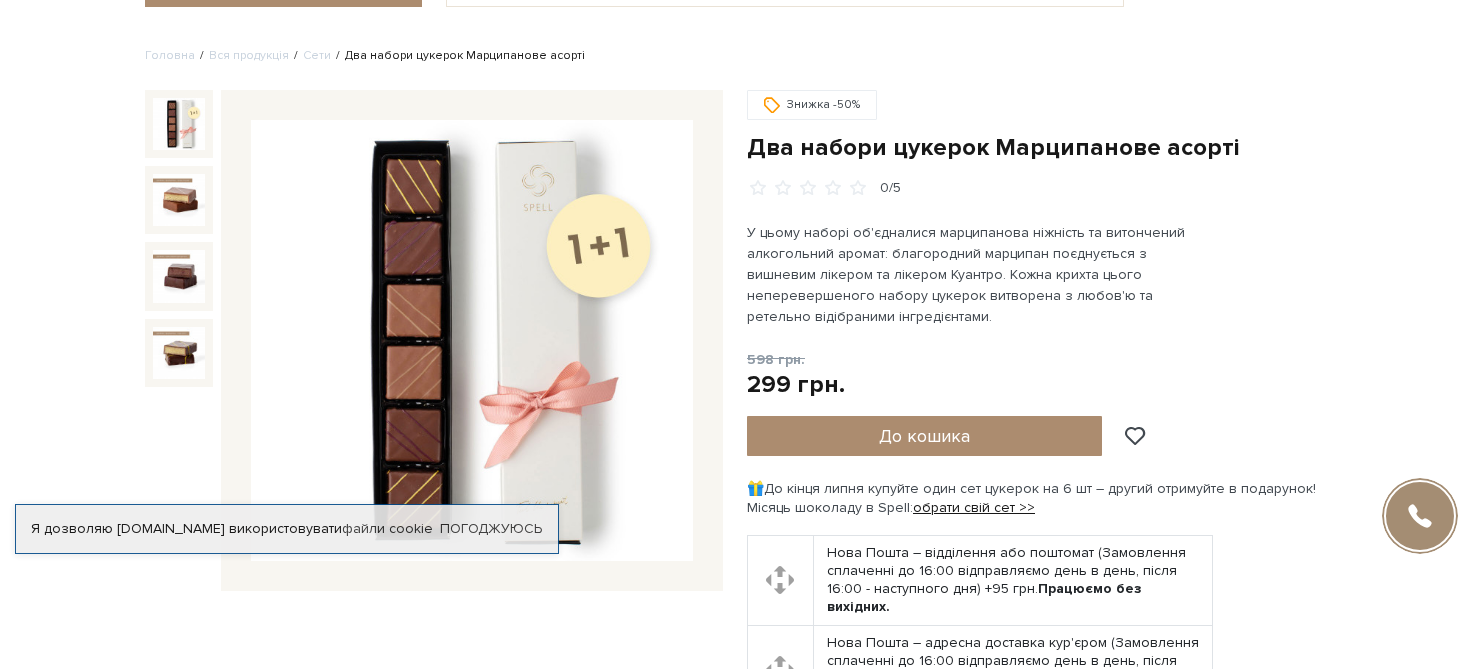 click at bounding box center [735, 334] 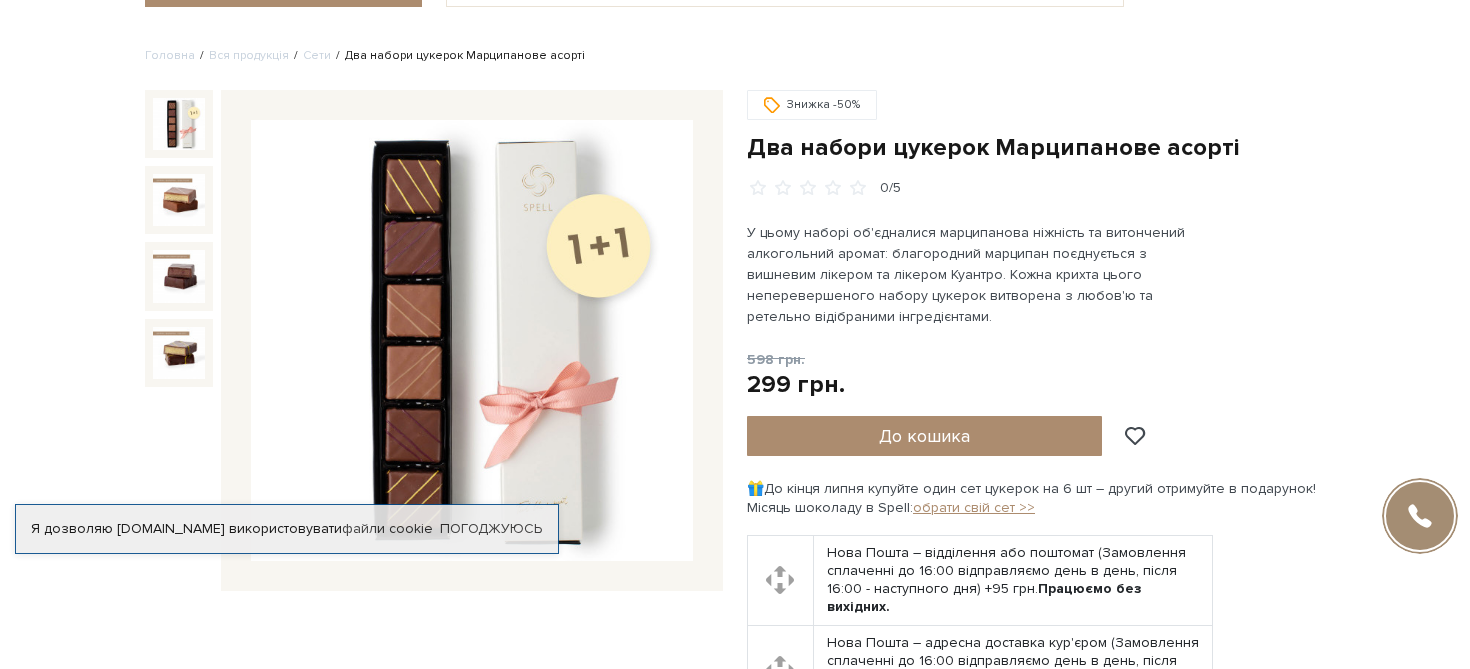 click on "обрати свій сет >>" at bounding box center [974, 507] 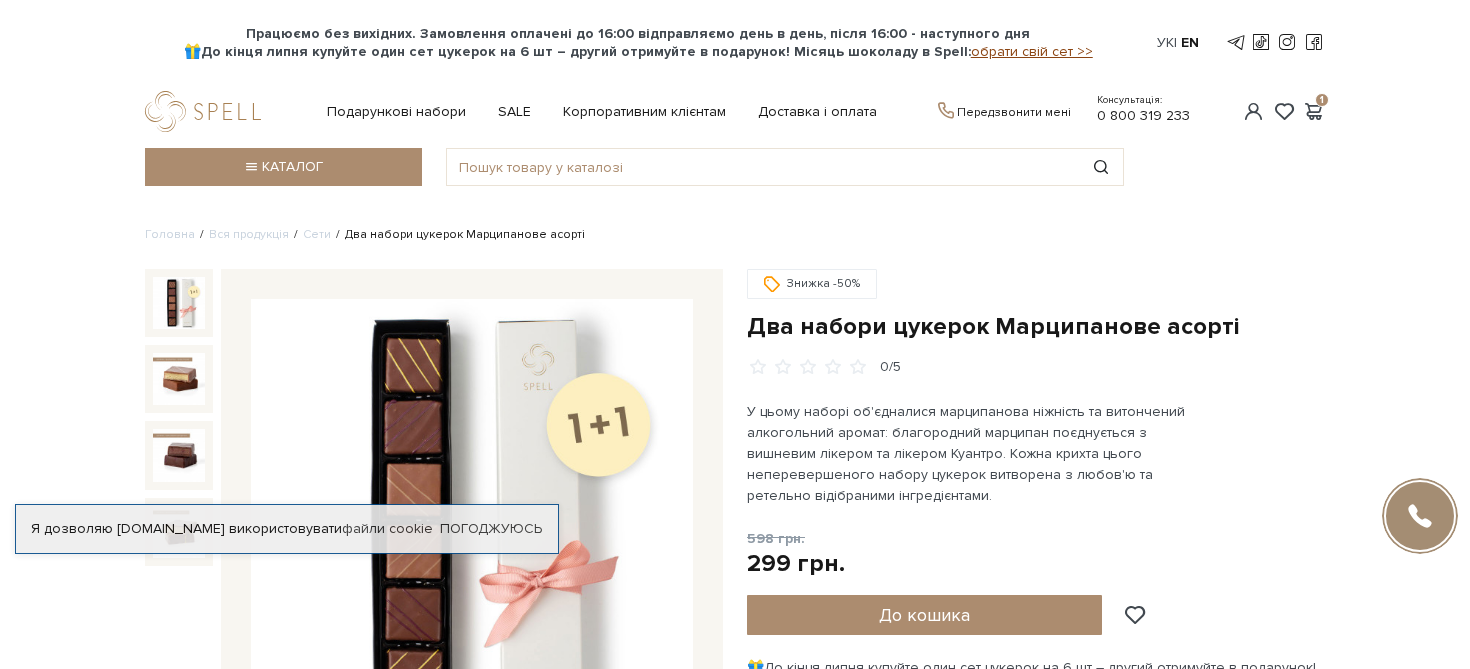 scroll, scrollTop: 0, scrollLeft: 0, axis: both 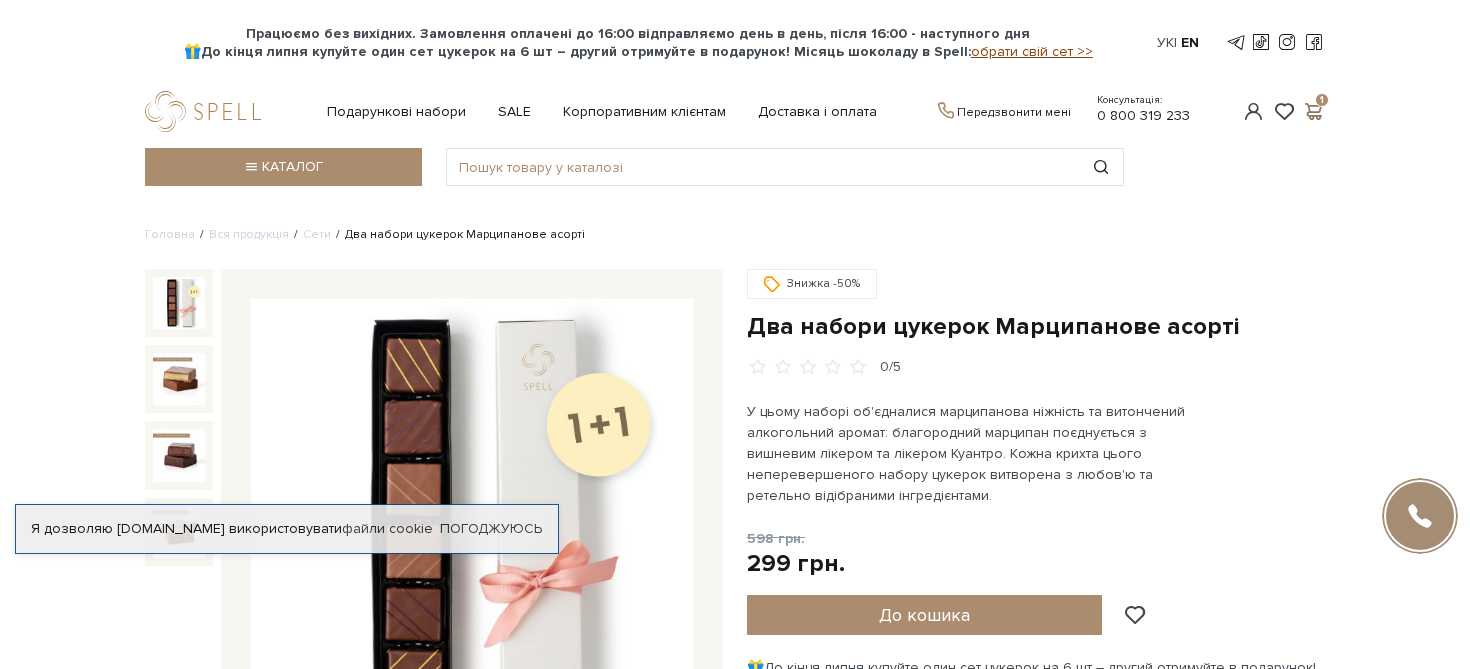 click at bounding box center [1313, 111] 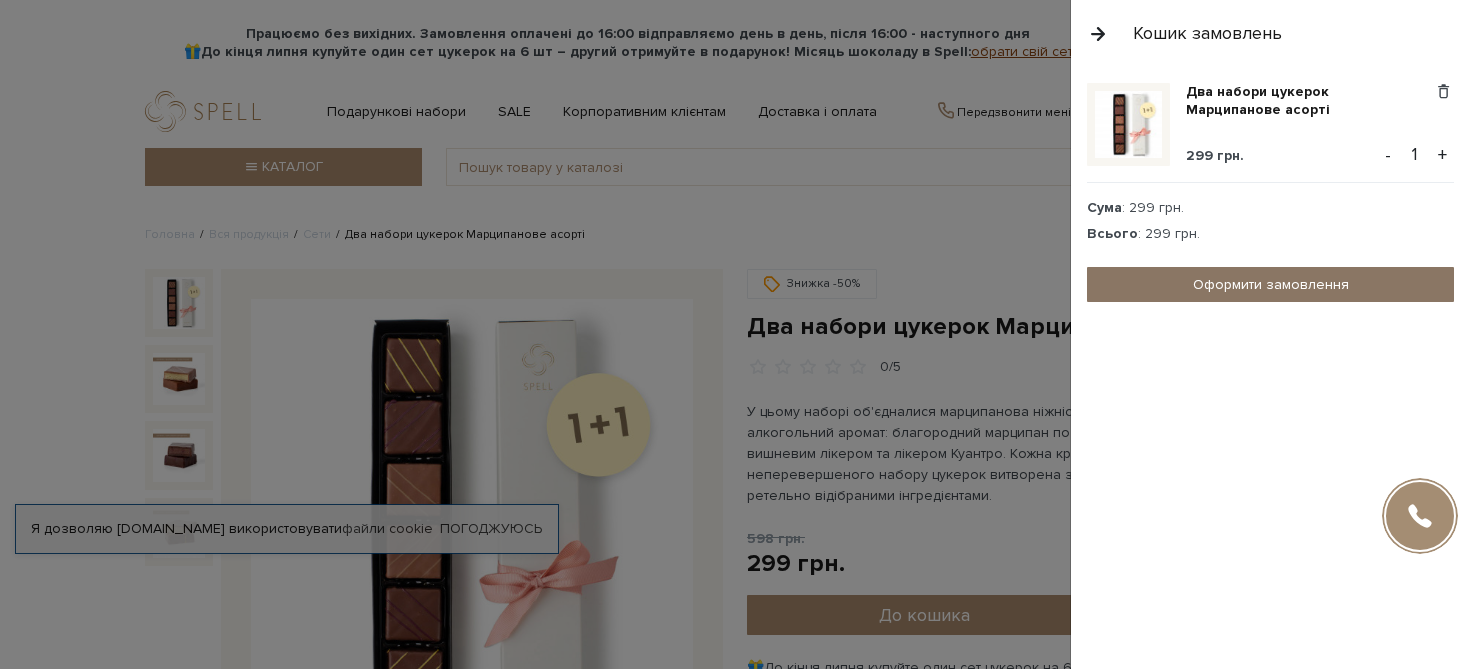 click on "Оформити замовлення" at bounding box center [1270, 284] 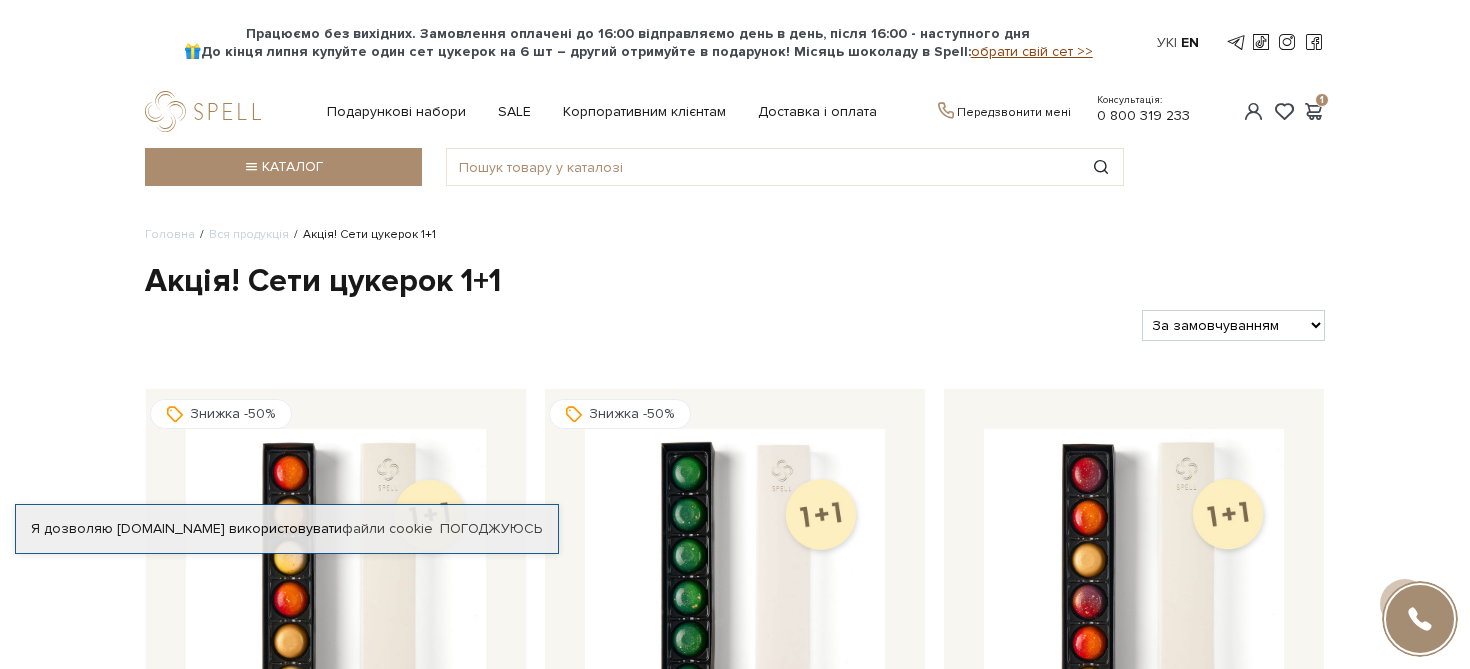 scroll, scrollTop: 488, scrollLeft: 0, axis: vertical 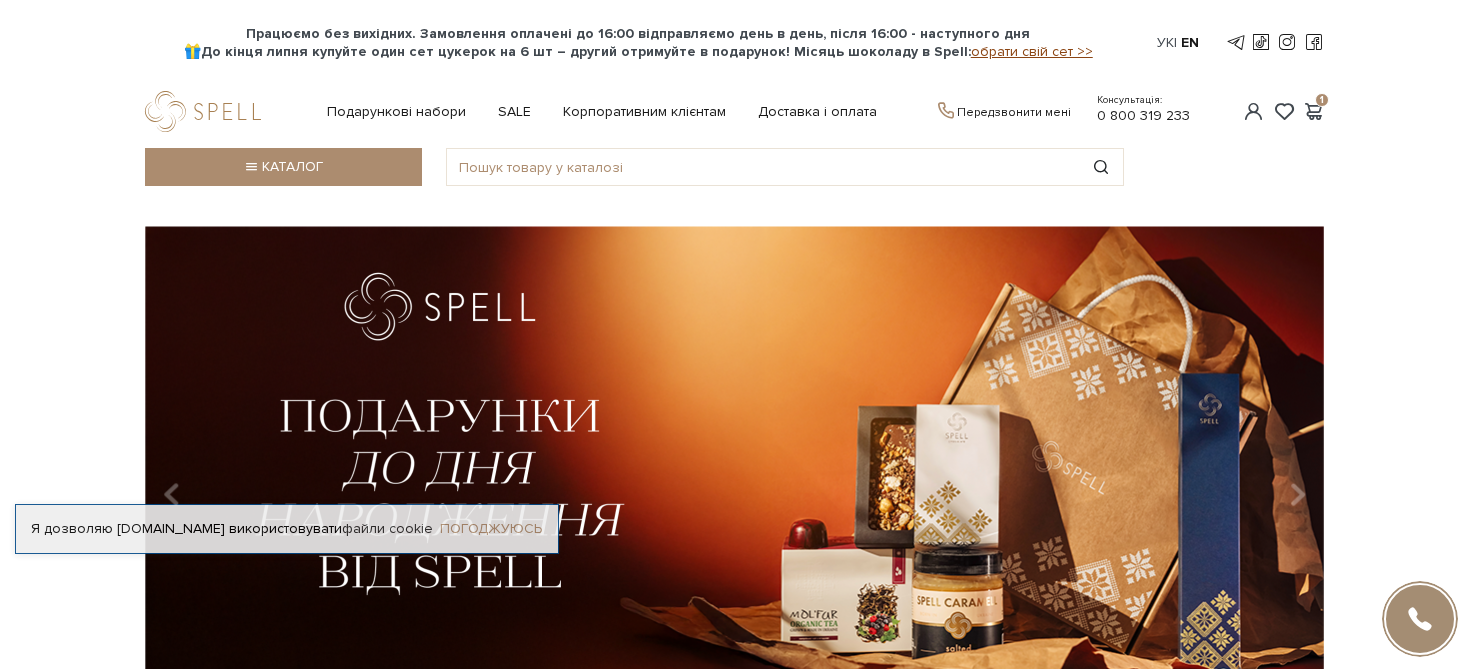 click on "Погоджуюсь" at bounding box center [491, 529] 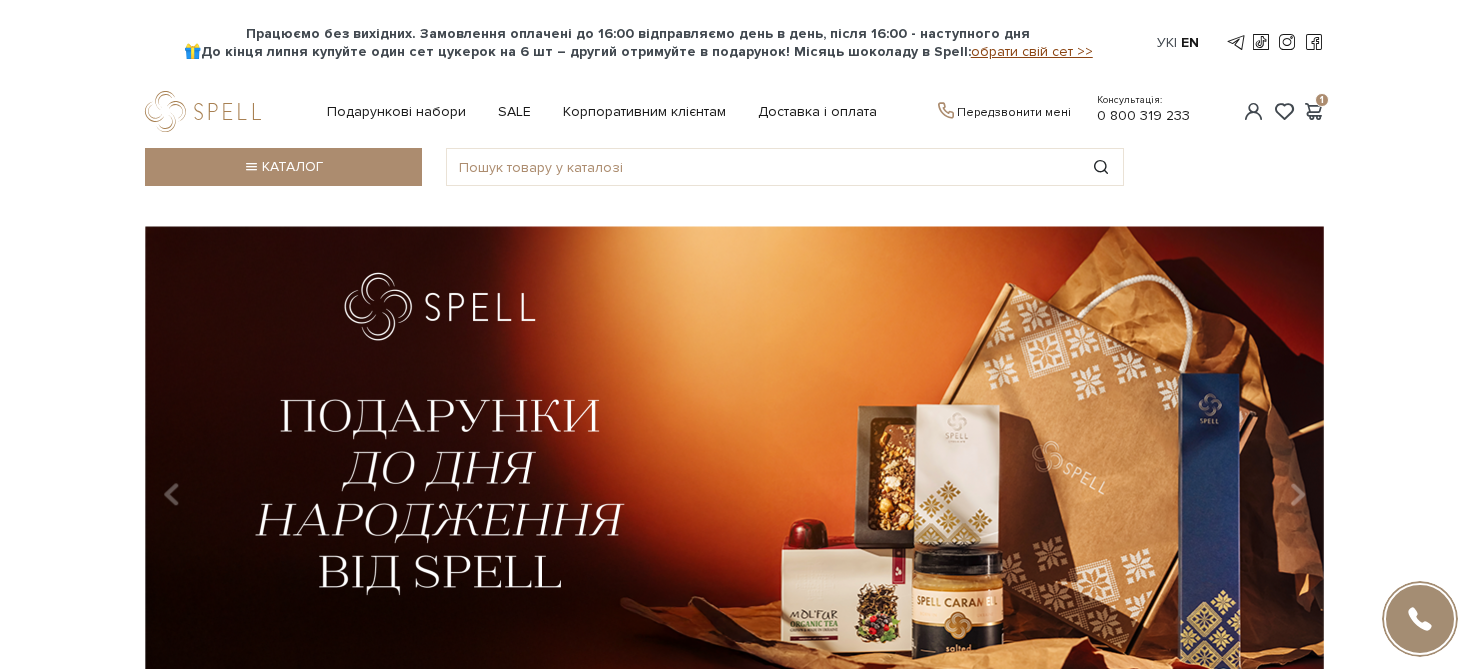 scroll, scrollTop: 0, scrollLeft: 0, axis: both 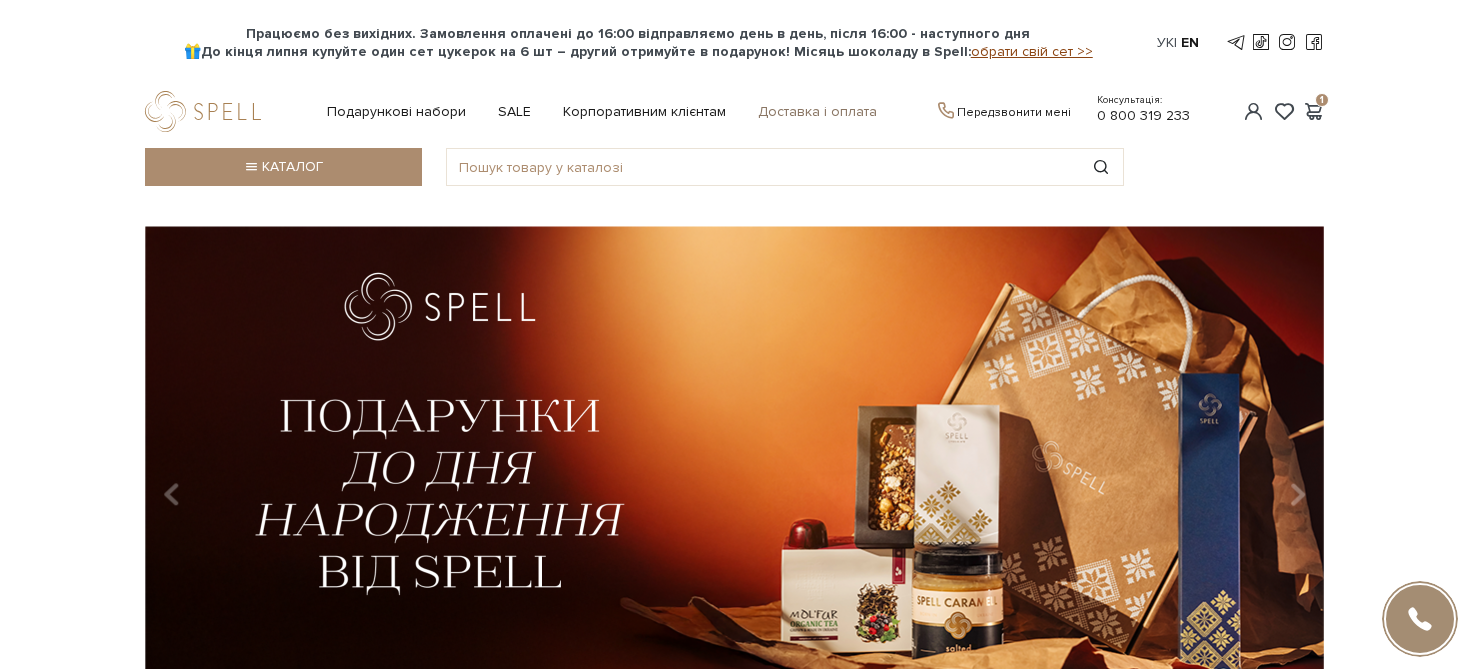 click on "Доставка і оплата" at bounding box center [817, 112] 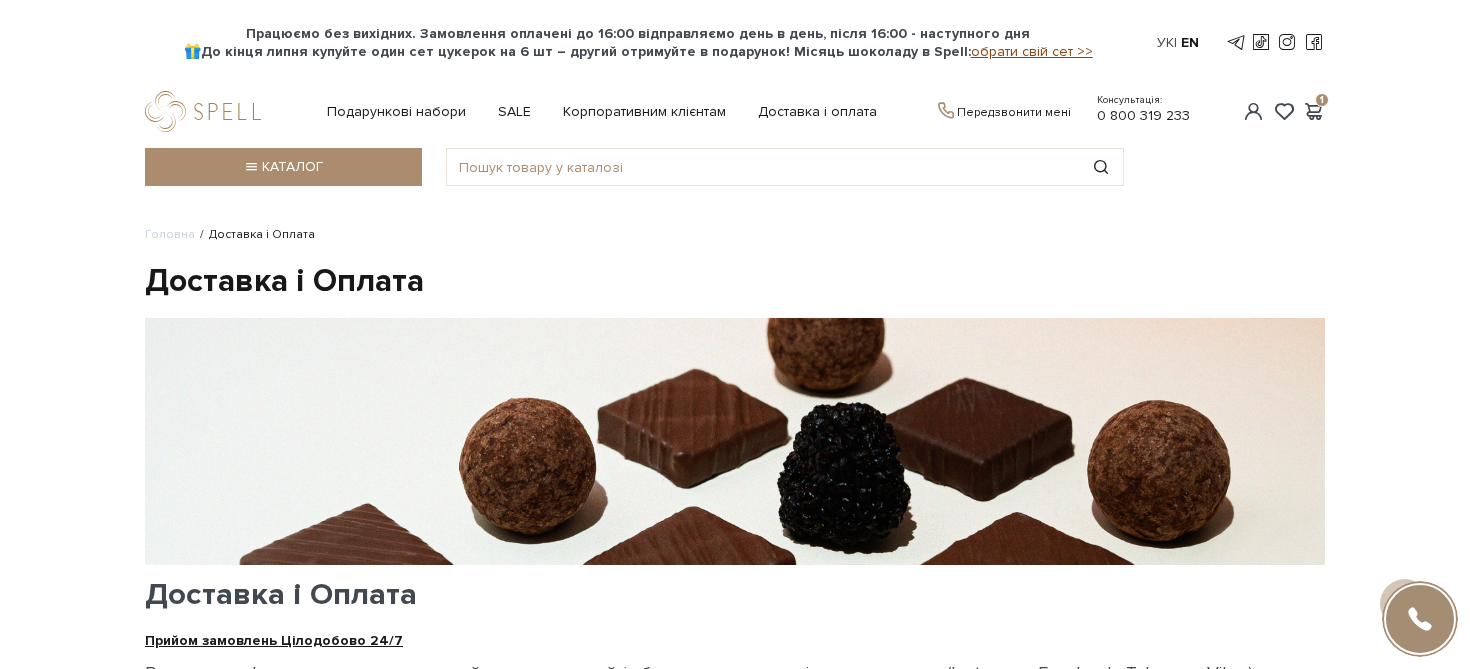 scroll, scrollTop: 184, scrollLeft: 0, axis: vertical 